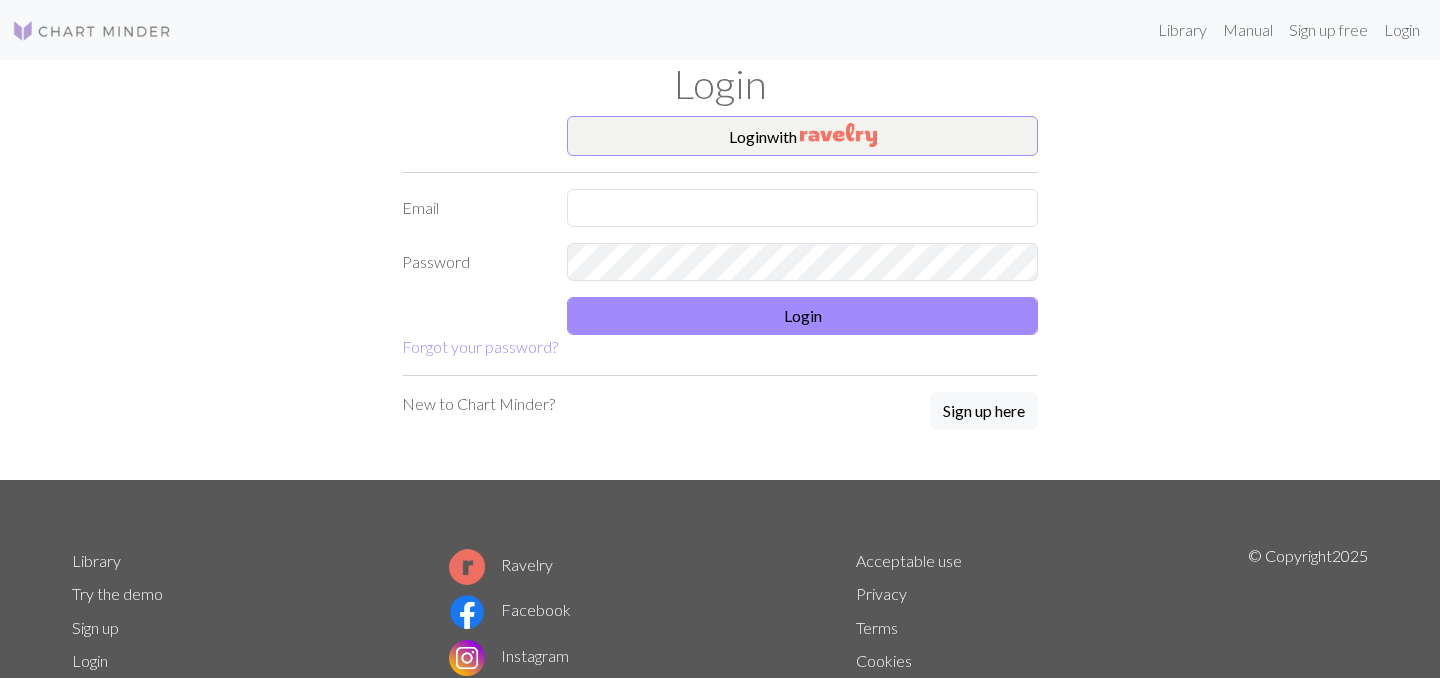 scroll, scrollTop: 0, scrollLeft: 0, axis: both 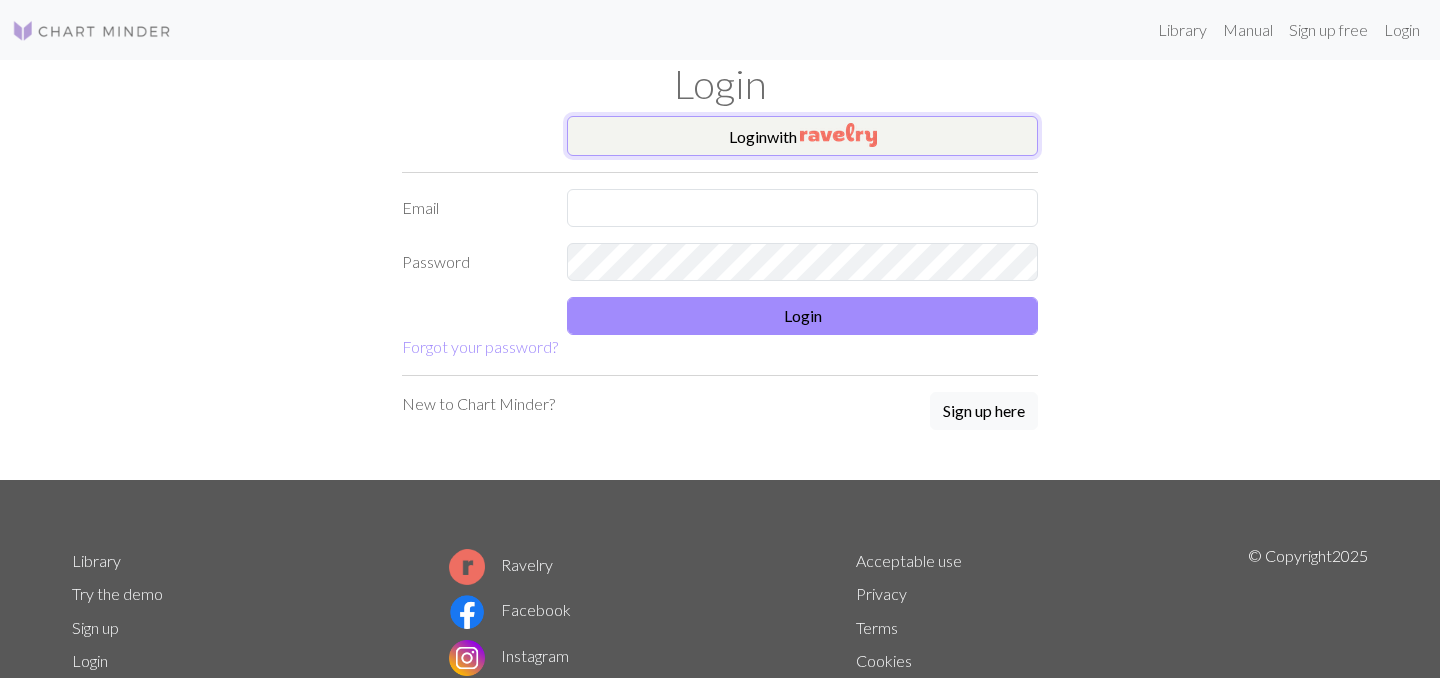 click on "Login  with" at bounding box center [802, 136] 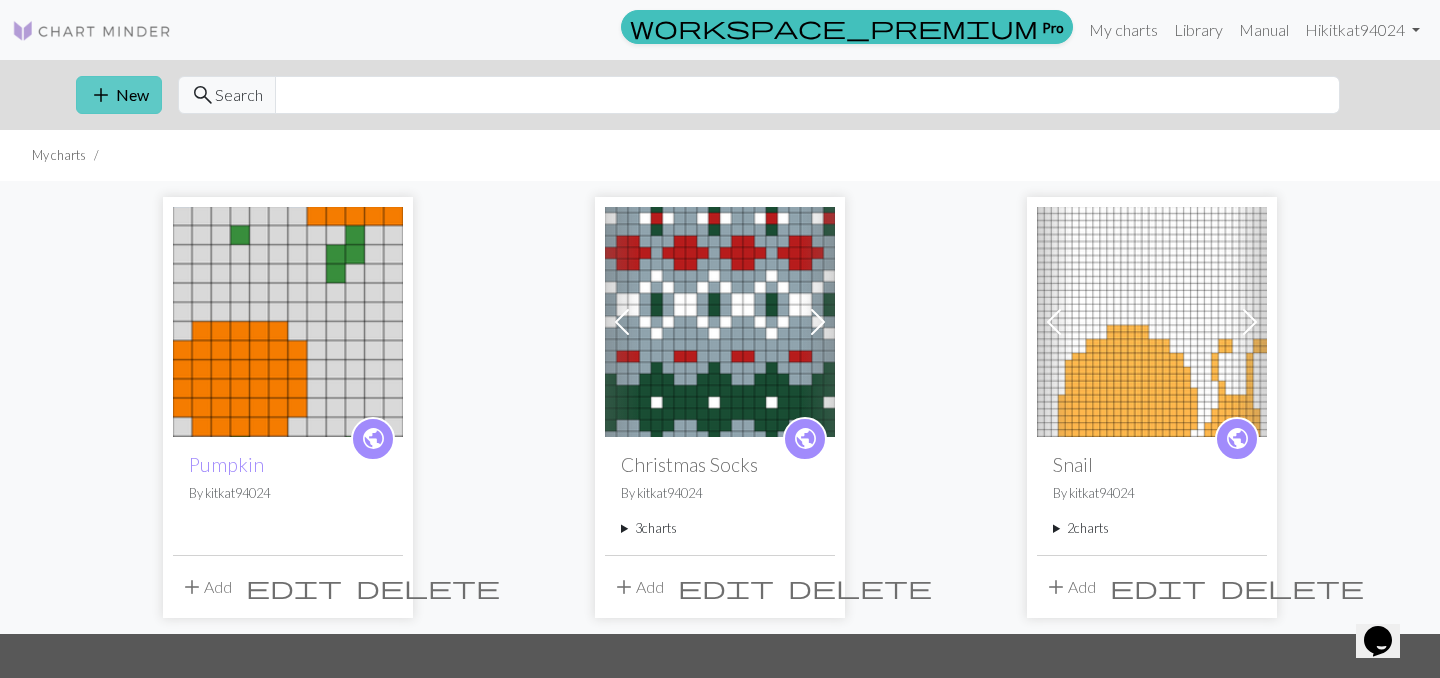 click on "add   New" at bounding box center (119, 95) 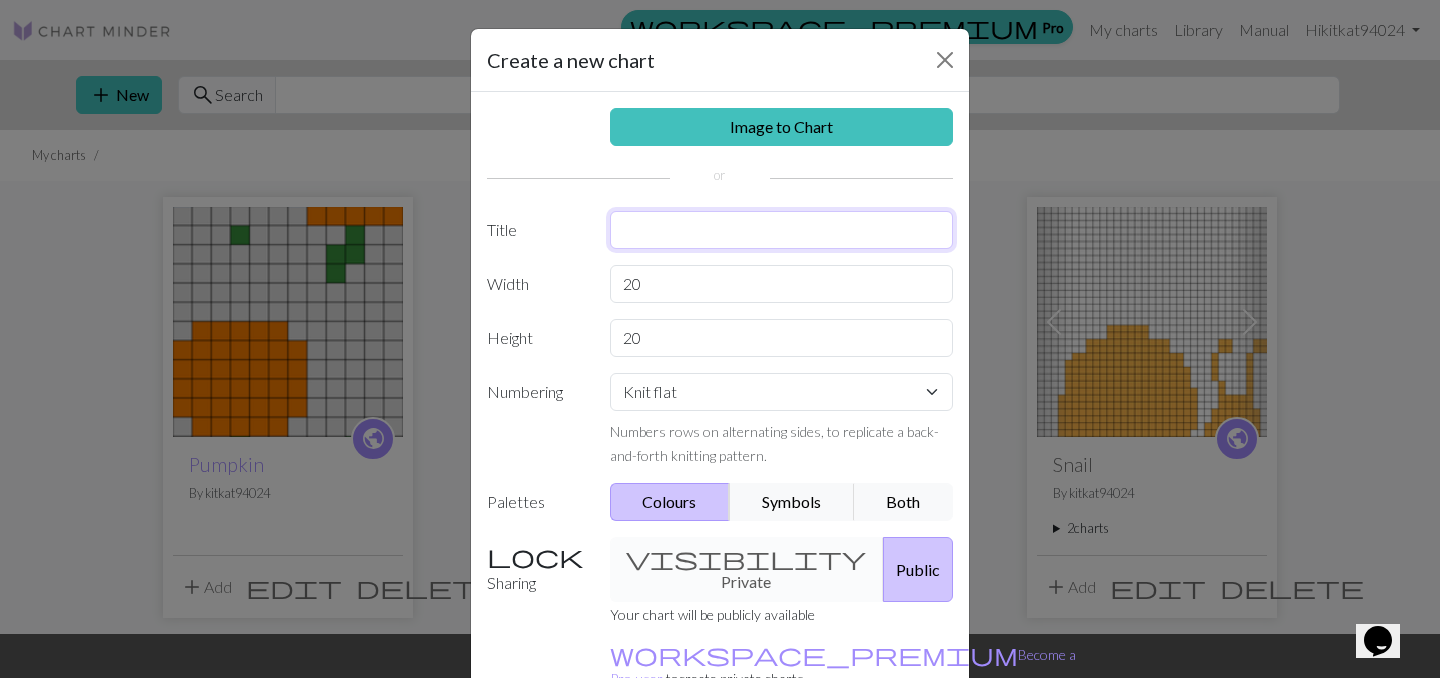 click at bounding box center (782, 230) 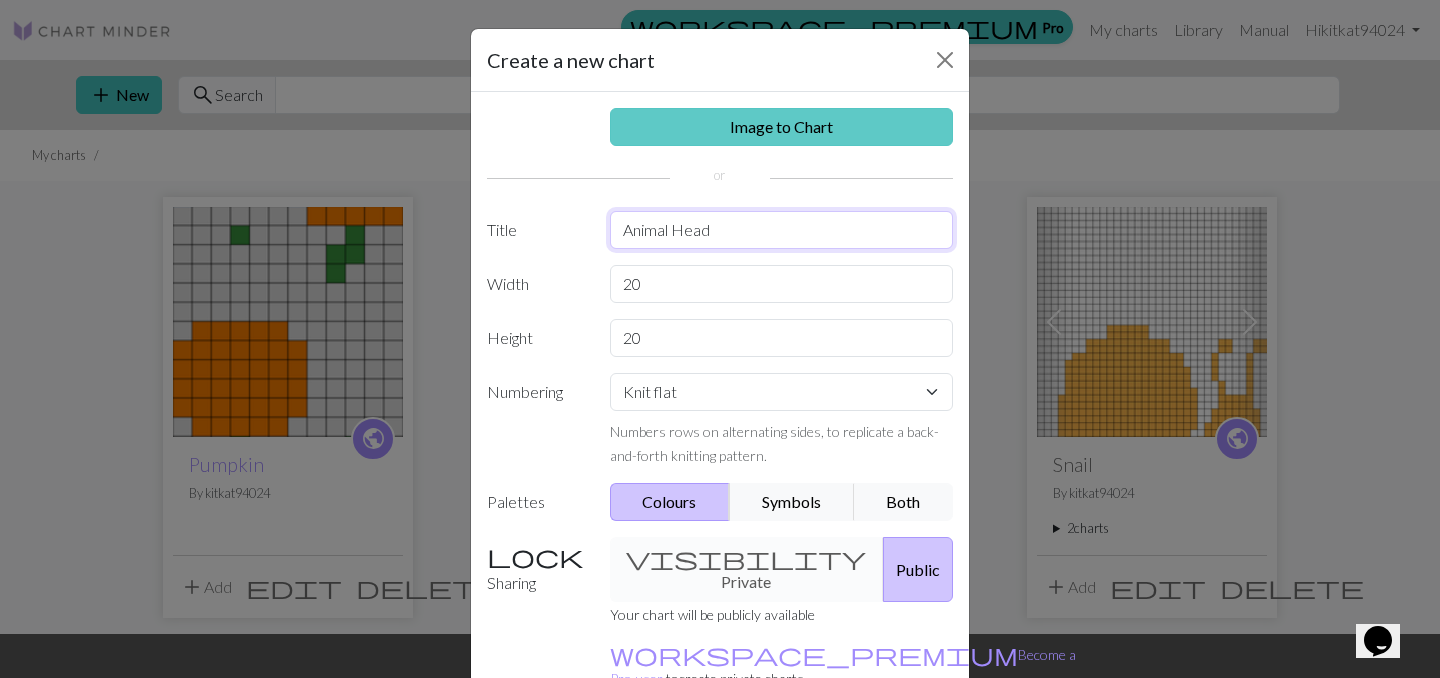 type on "Animal Head" 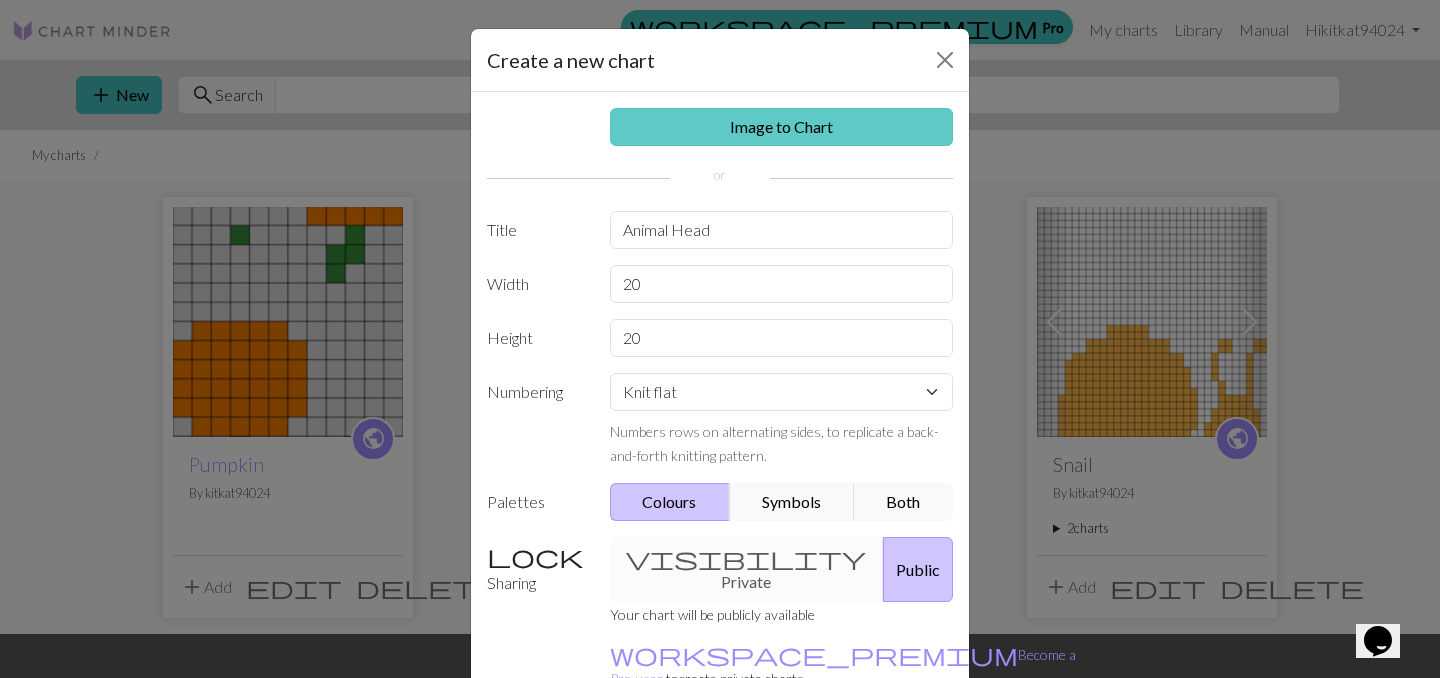 click on "Image to Chart" at bounding box center [782, 127] 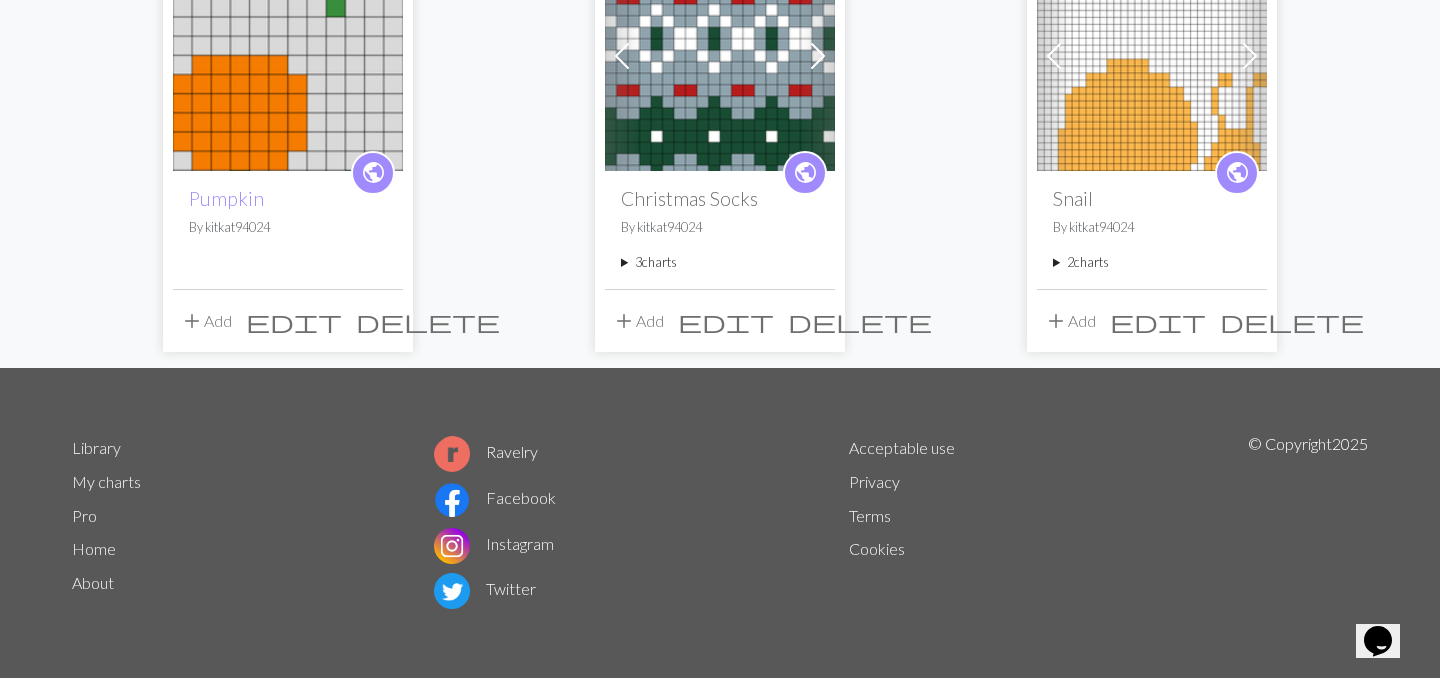 scroll, scrollTop: 0, scrollLeft: 0, axis: both 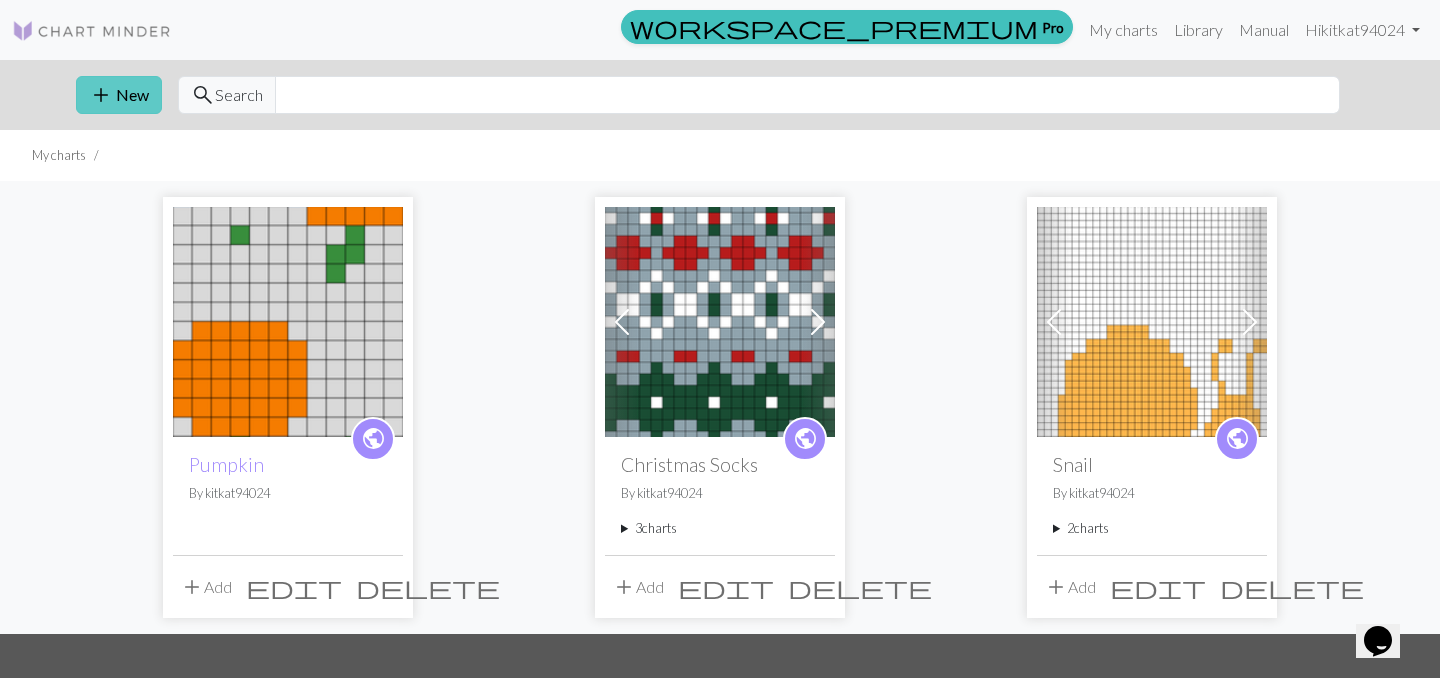 click on "add" at bounding box center (101, 95) 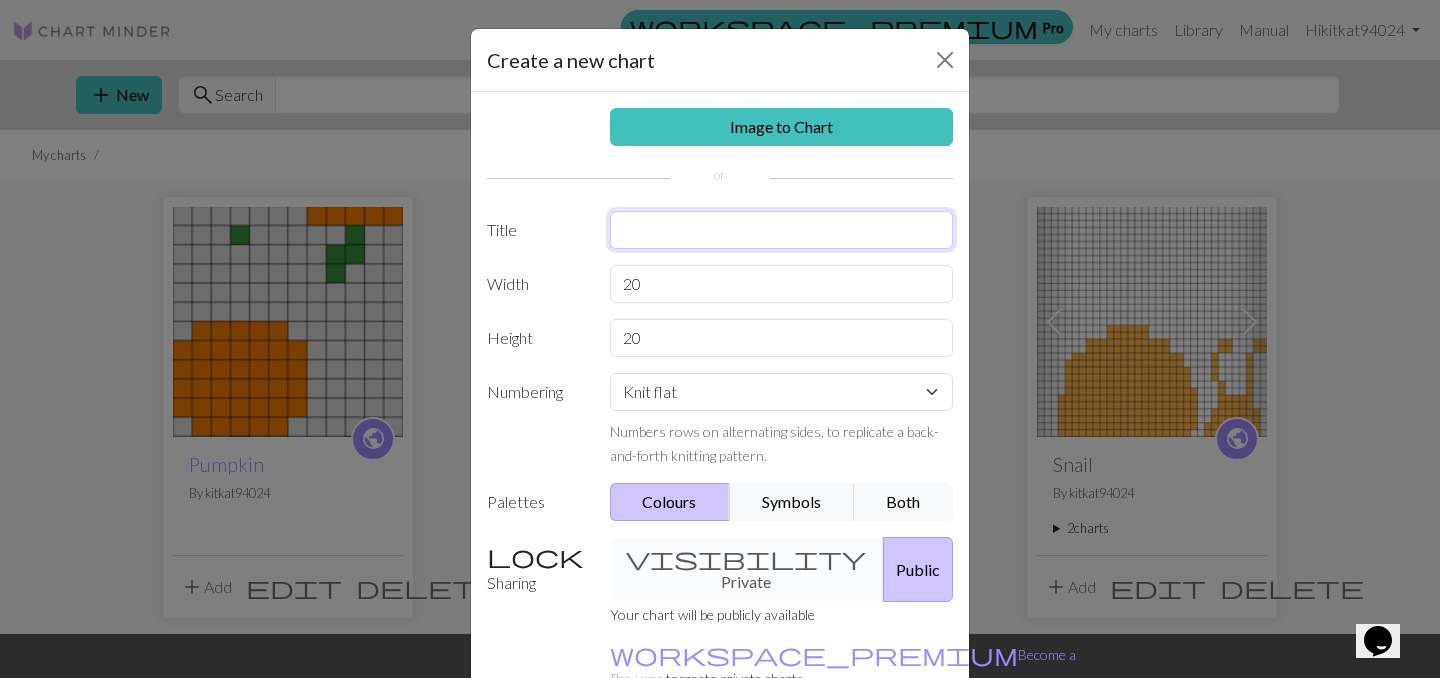 click at bounding box center [782, 230] 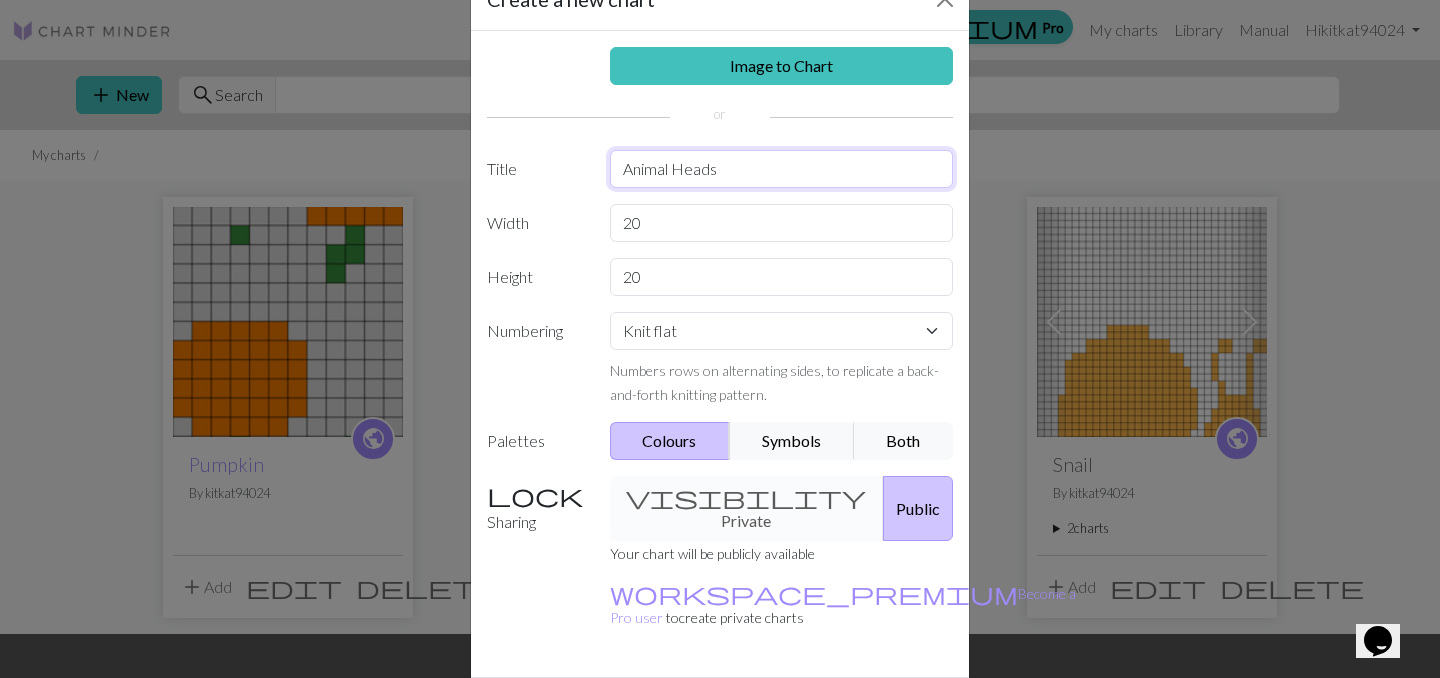 scroll, scrollTop: 69, scrollLeft: 0, axis: vertical 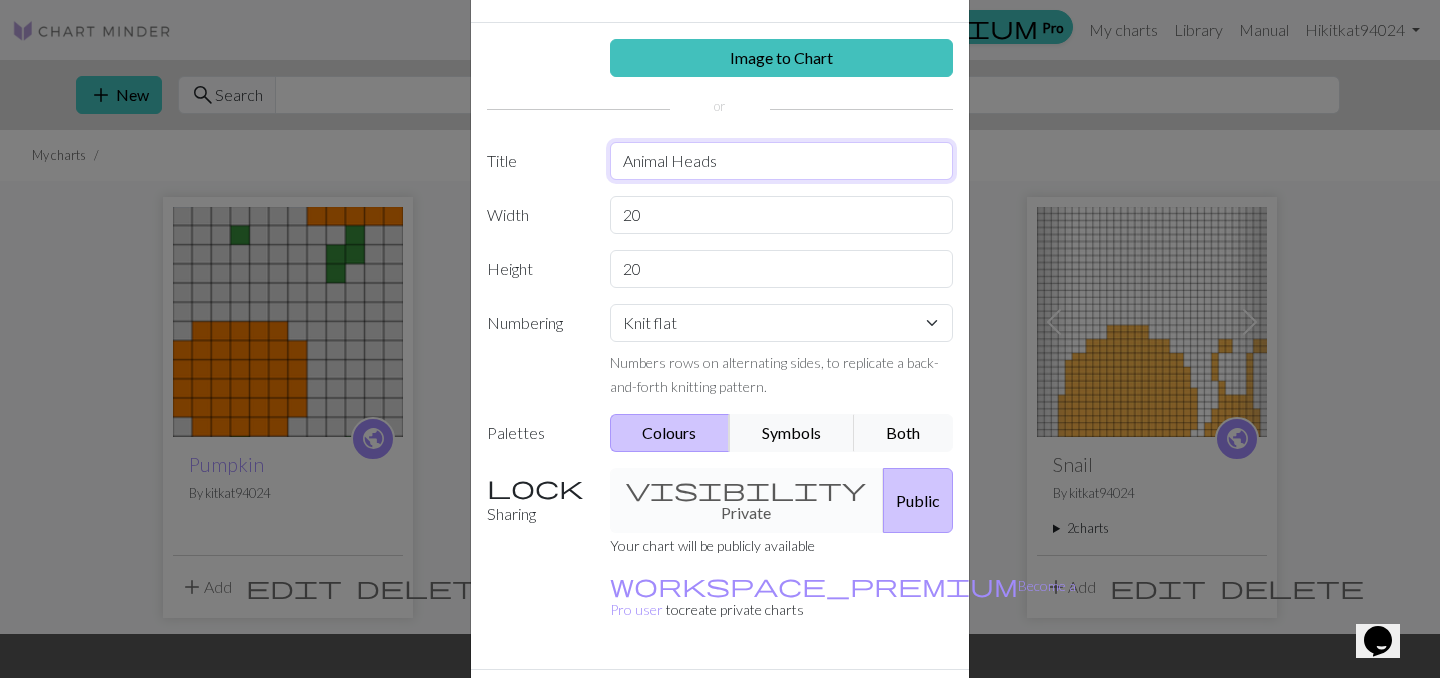 type on "Animal Heads" 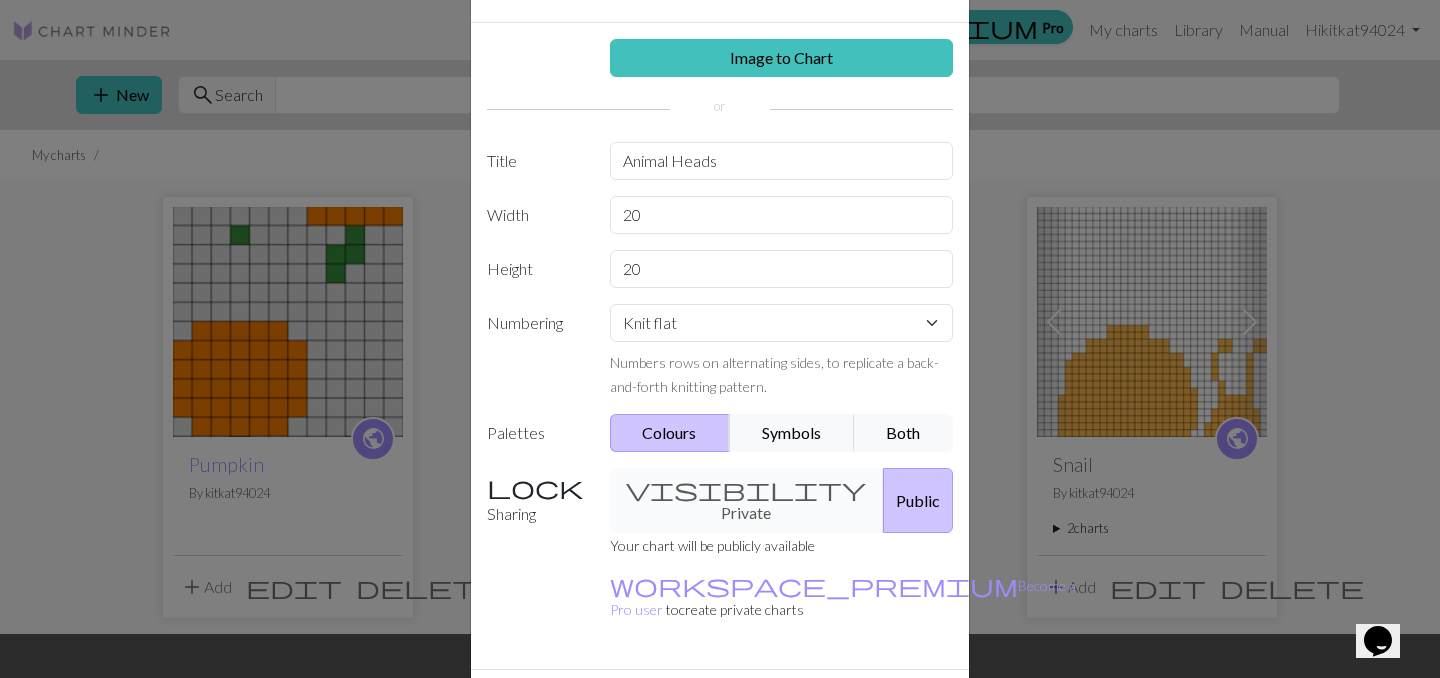 click on "Cancel" at bounding box center (916, 705) 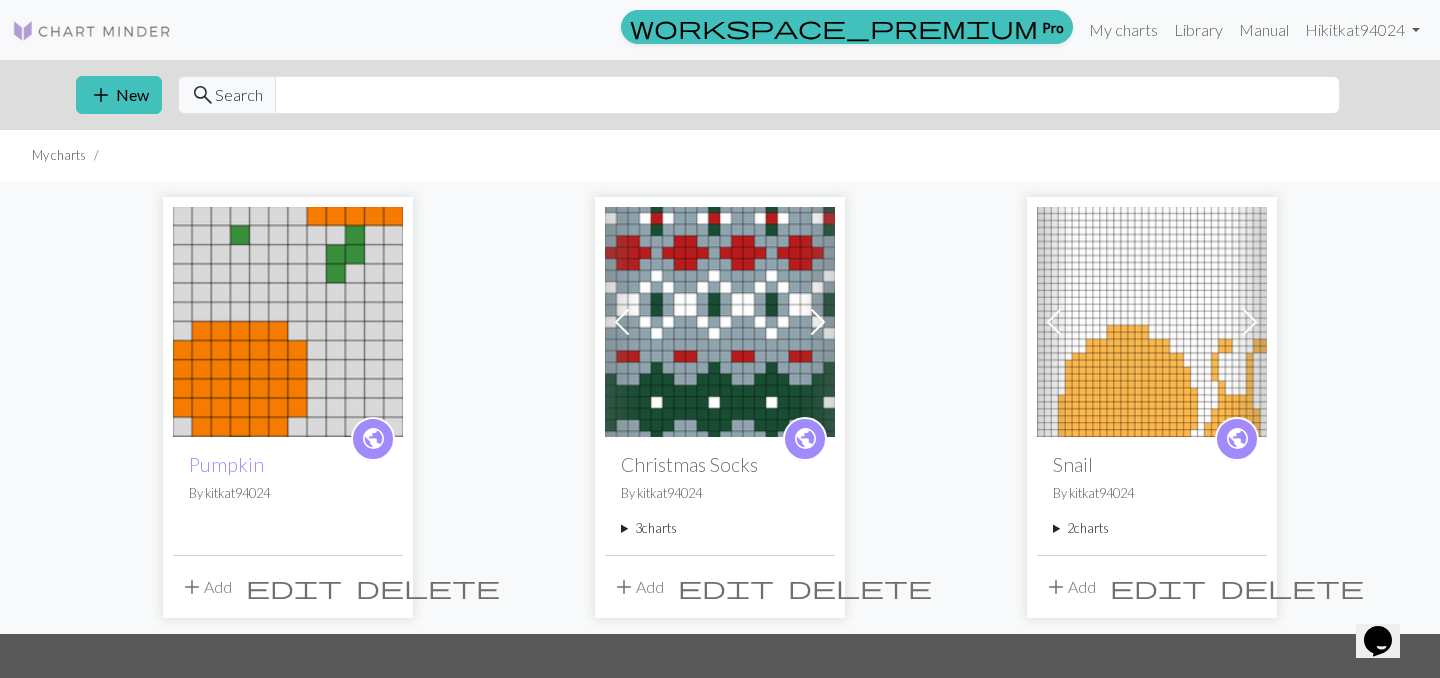 click on "delete" at bounding box center [428, 587] 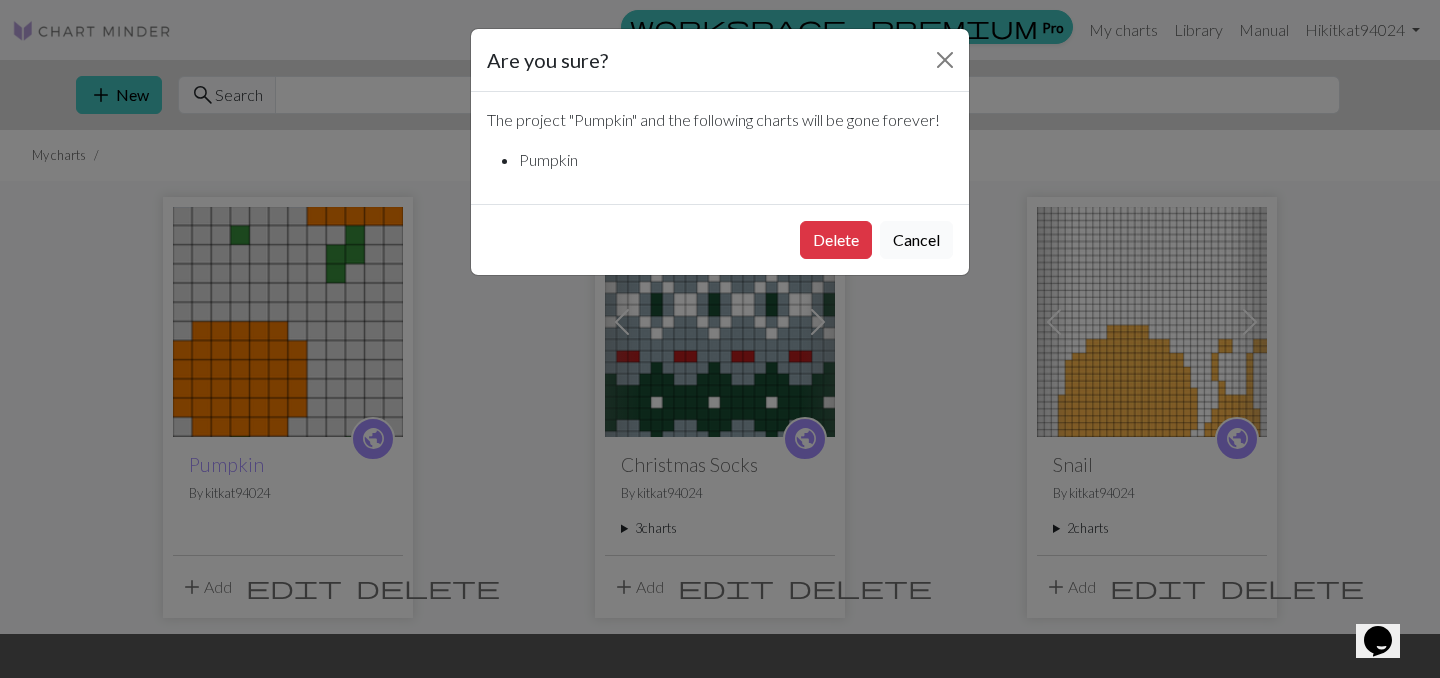 click on "Cancel" at bounding box center (916, 240) 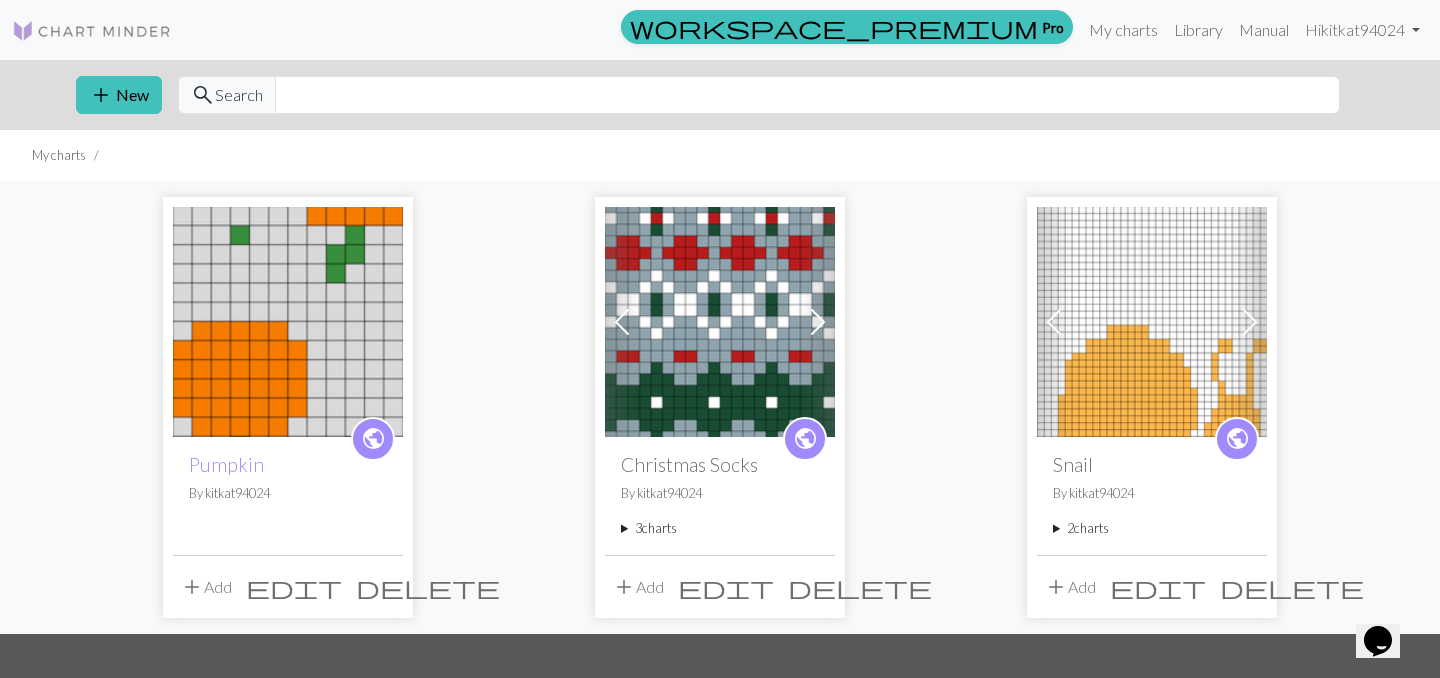 click on "public" at bounding box center [373, 438] 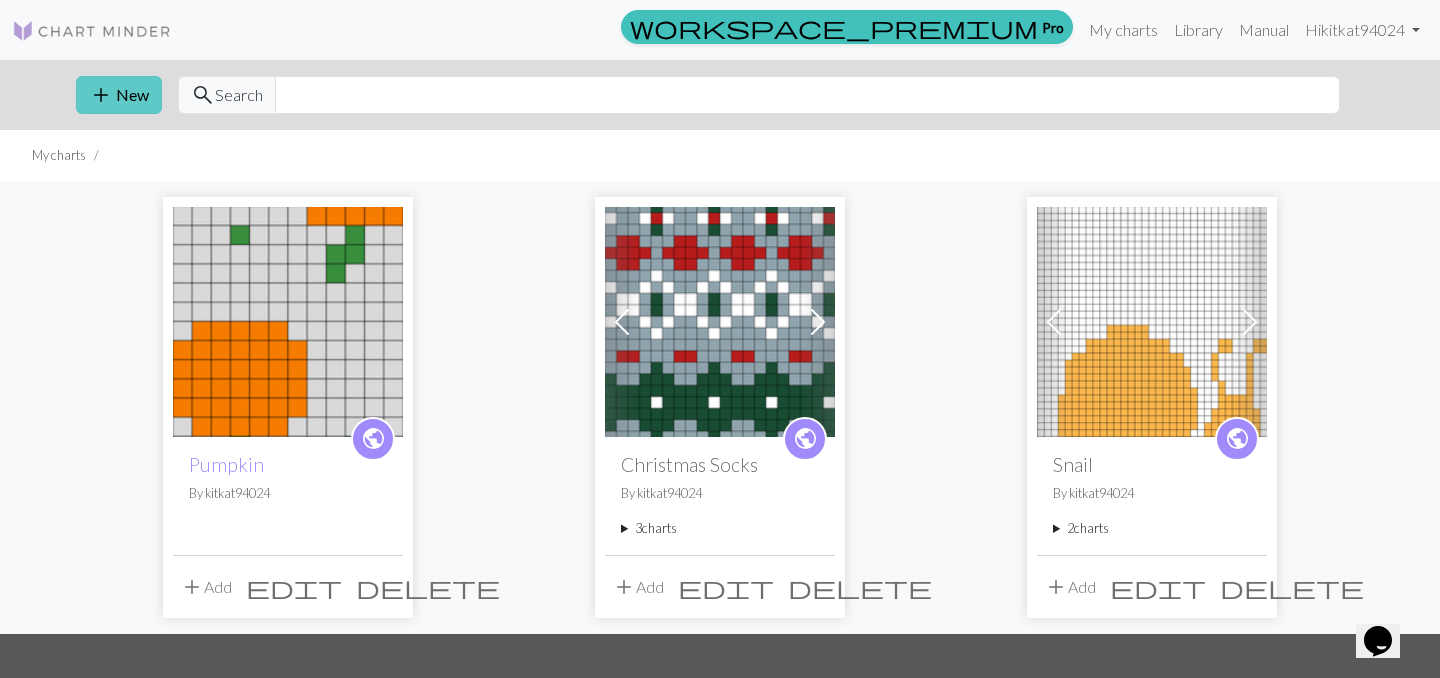 click on "add   New" at bounding box center (119, 95) 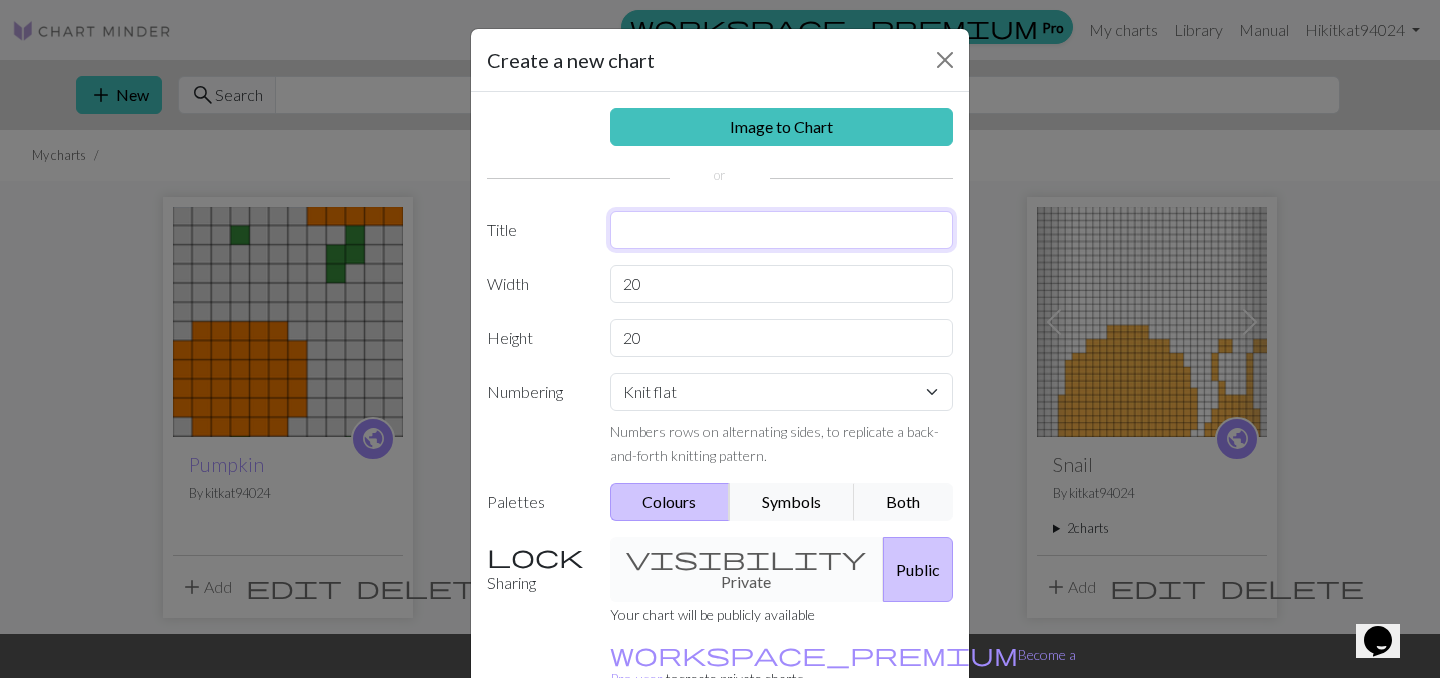 click at bounding box center (782, 230) 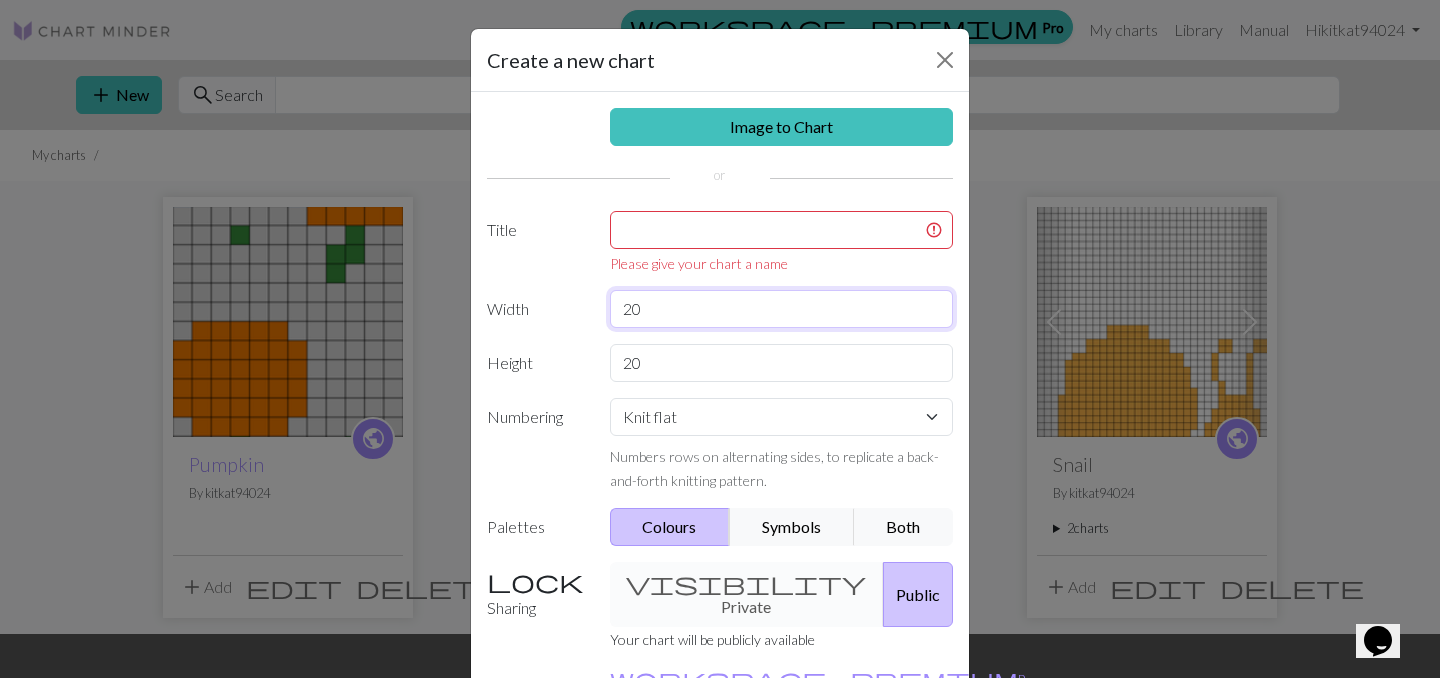 click on "20" at bounding box center [782, 309] 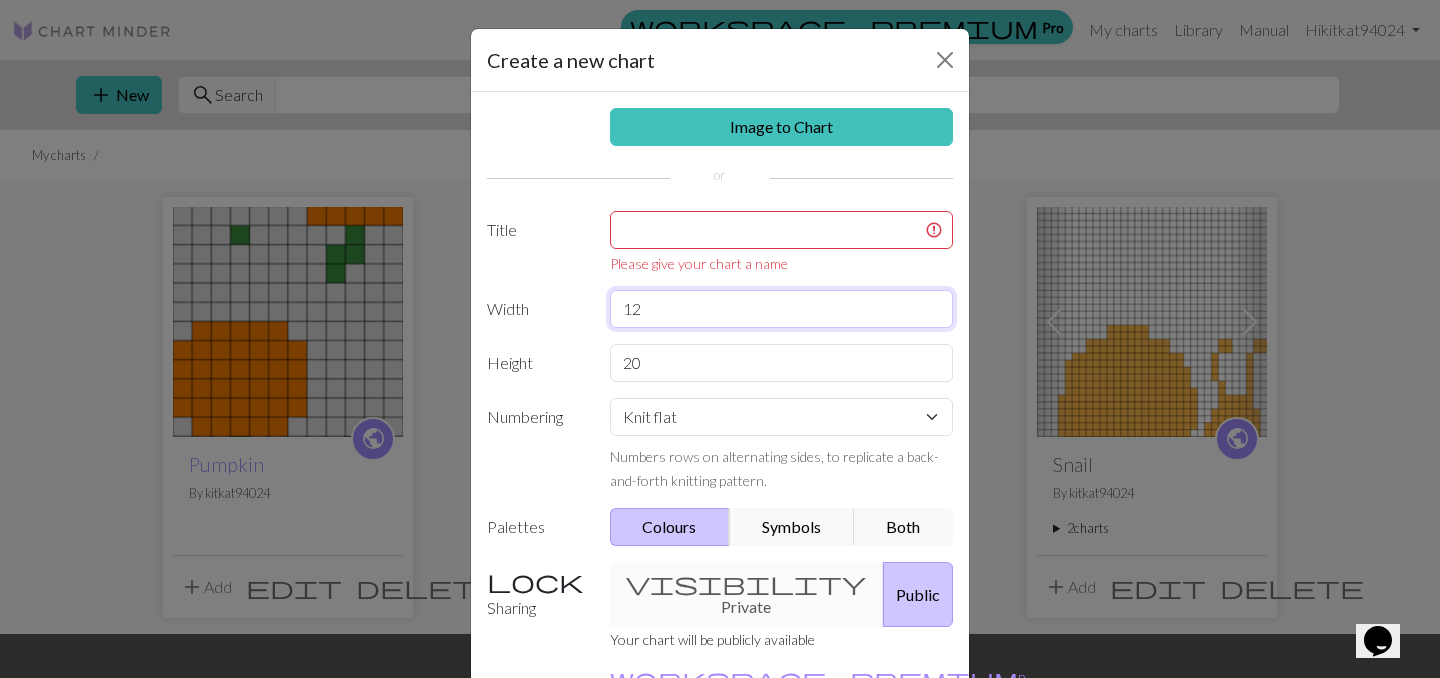 type on "12" 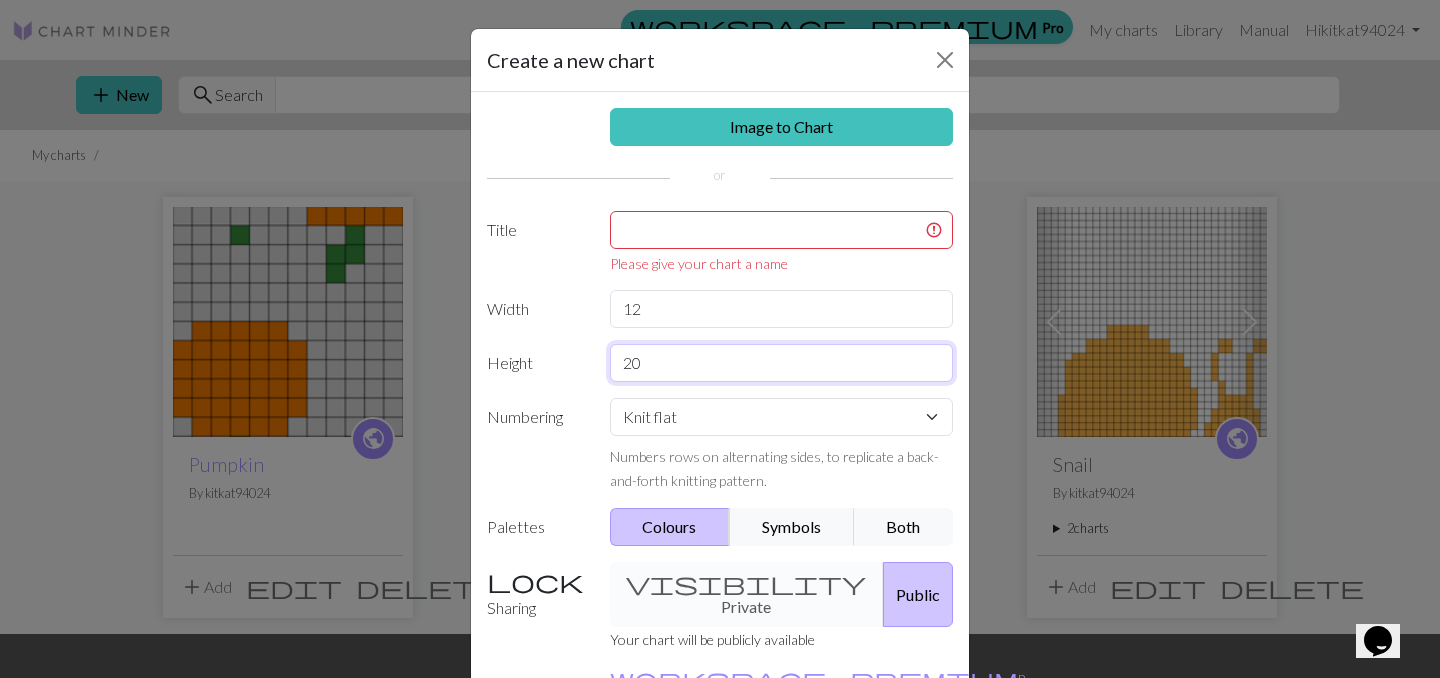click on "20" at bounding box center (782, 363) 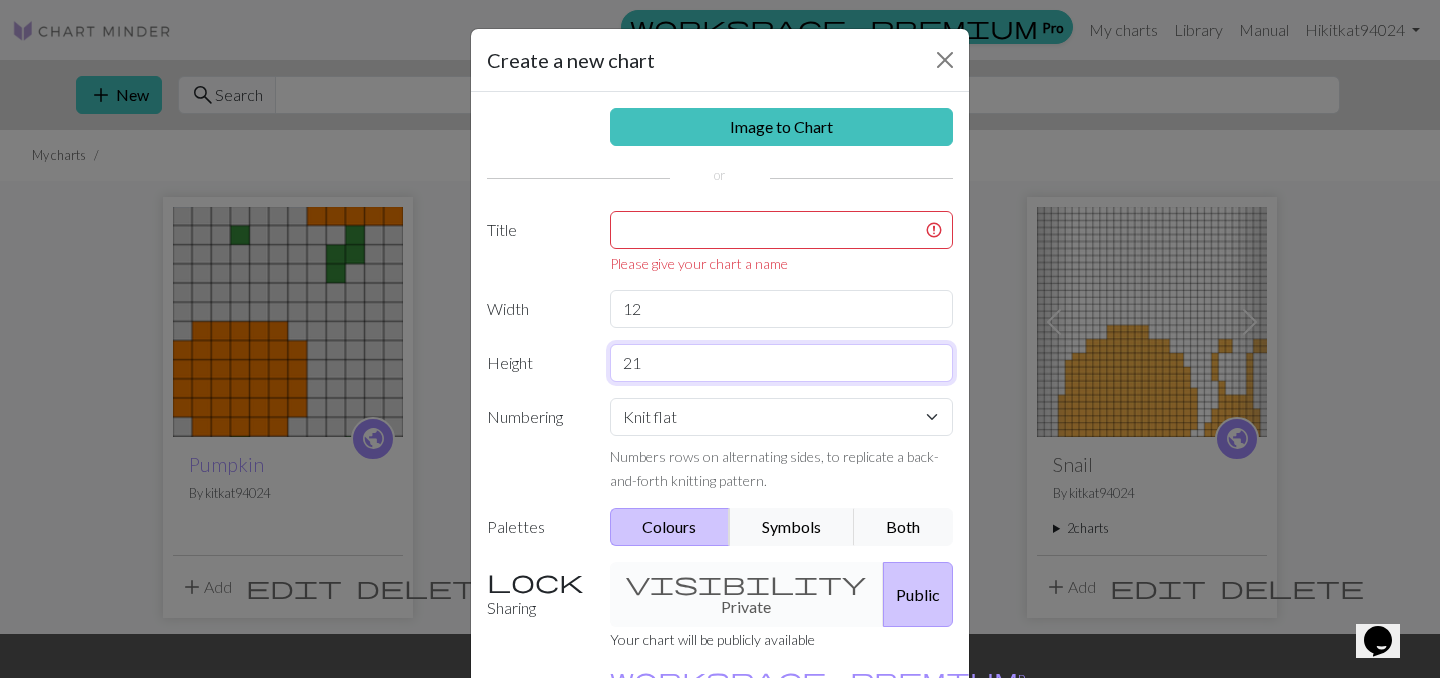 type on "21" 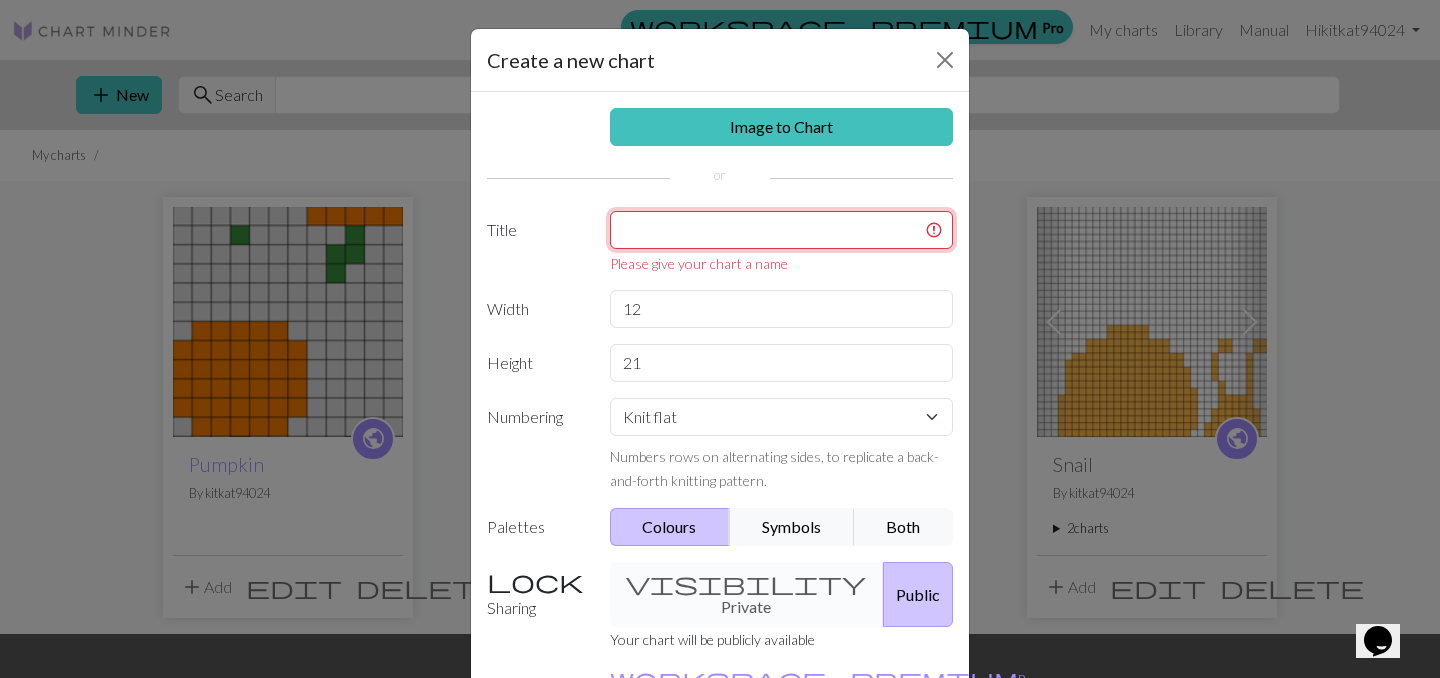 click at bounding box center (782, 230) 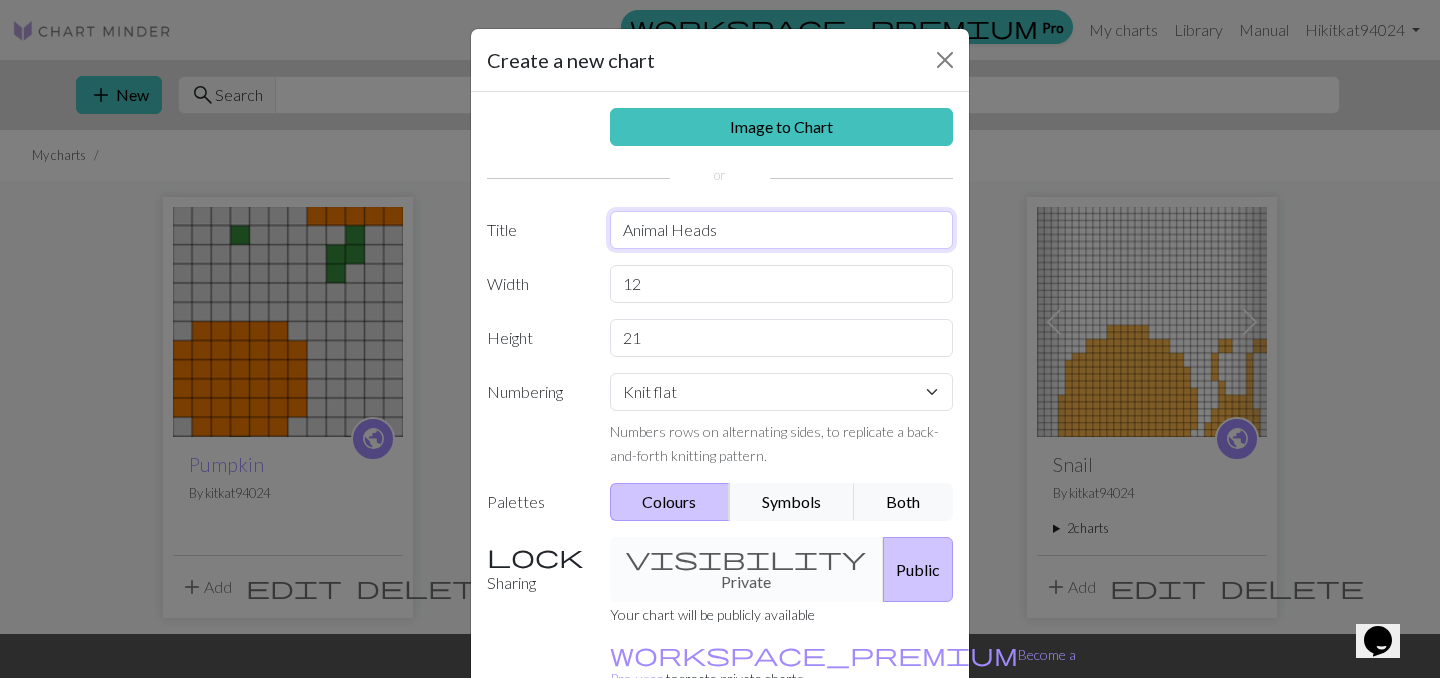 scroll, scrollTop: 111, scrollLeft: 0, axis: vertical 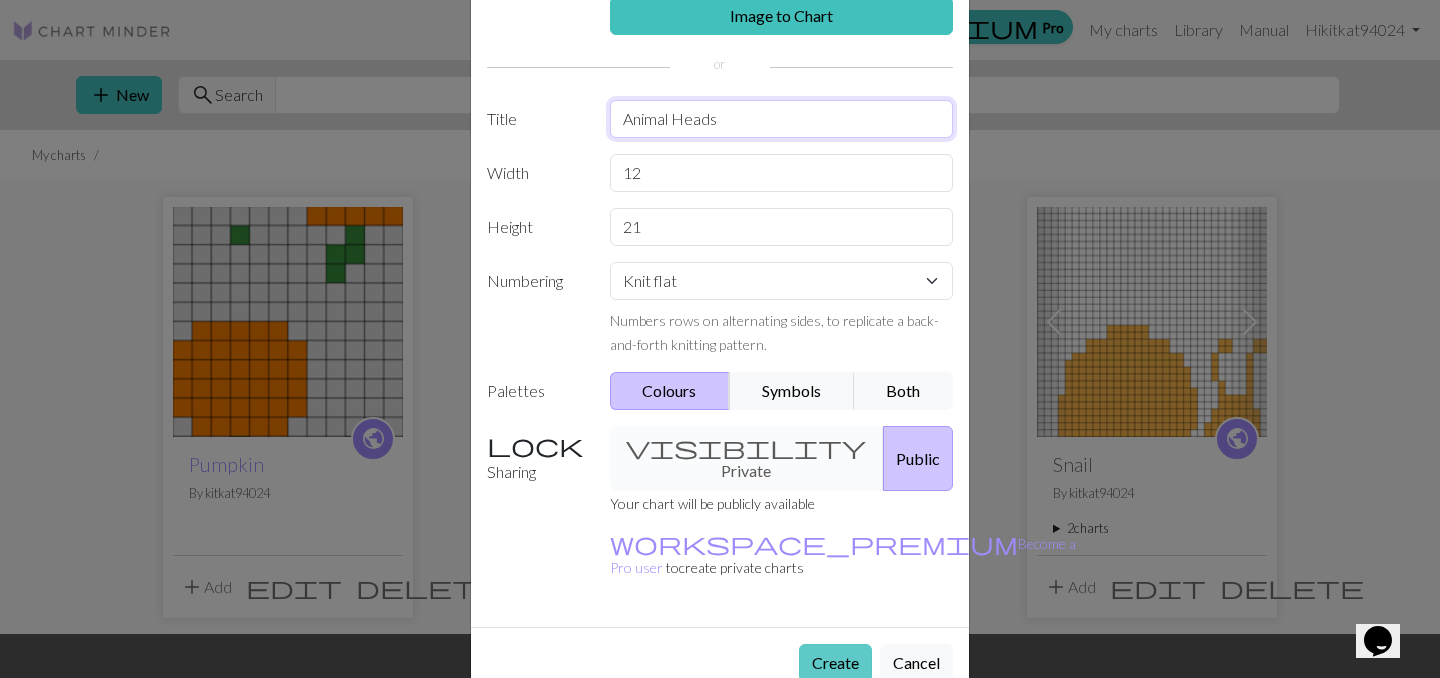 type on "Animal Heads" 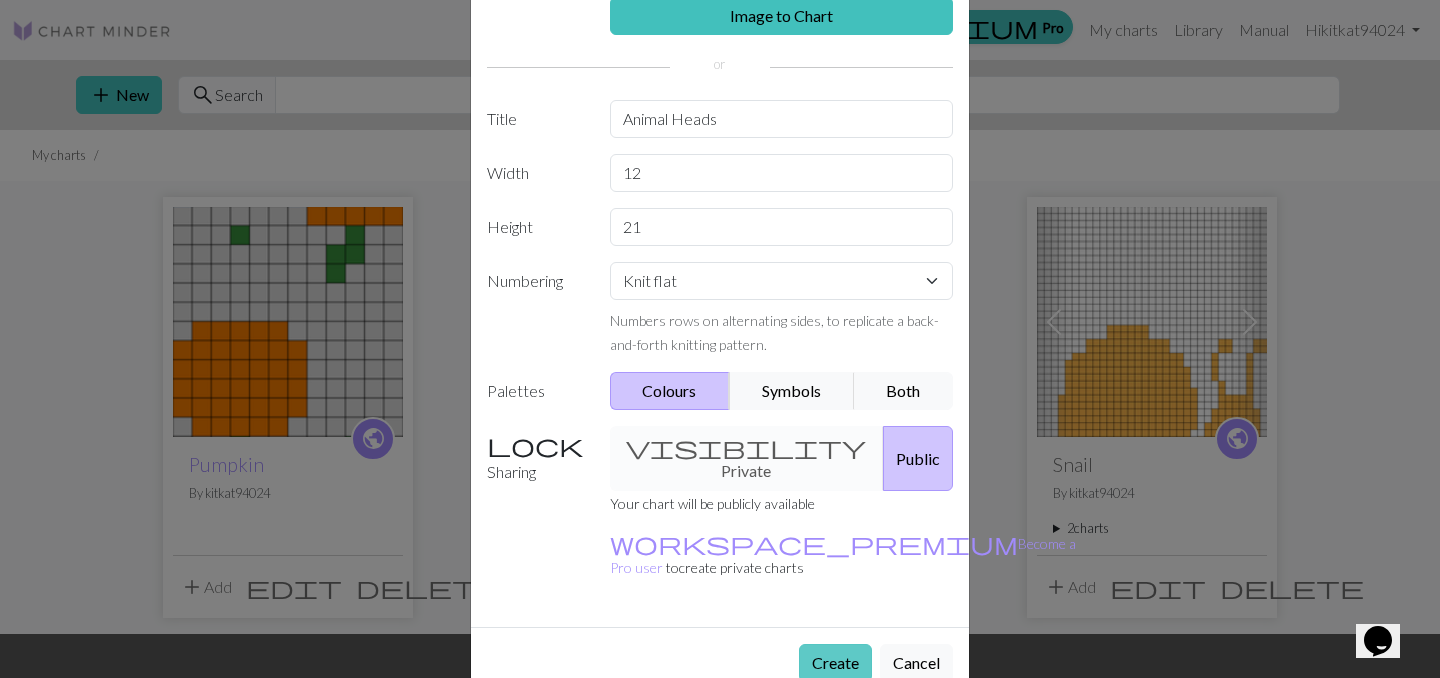 click on "Create" at bounding box center [835, 663] 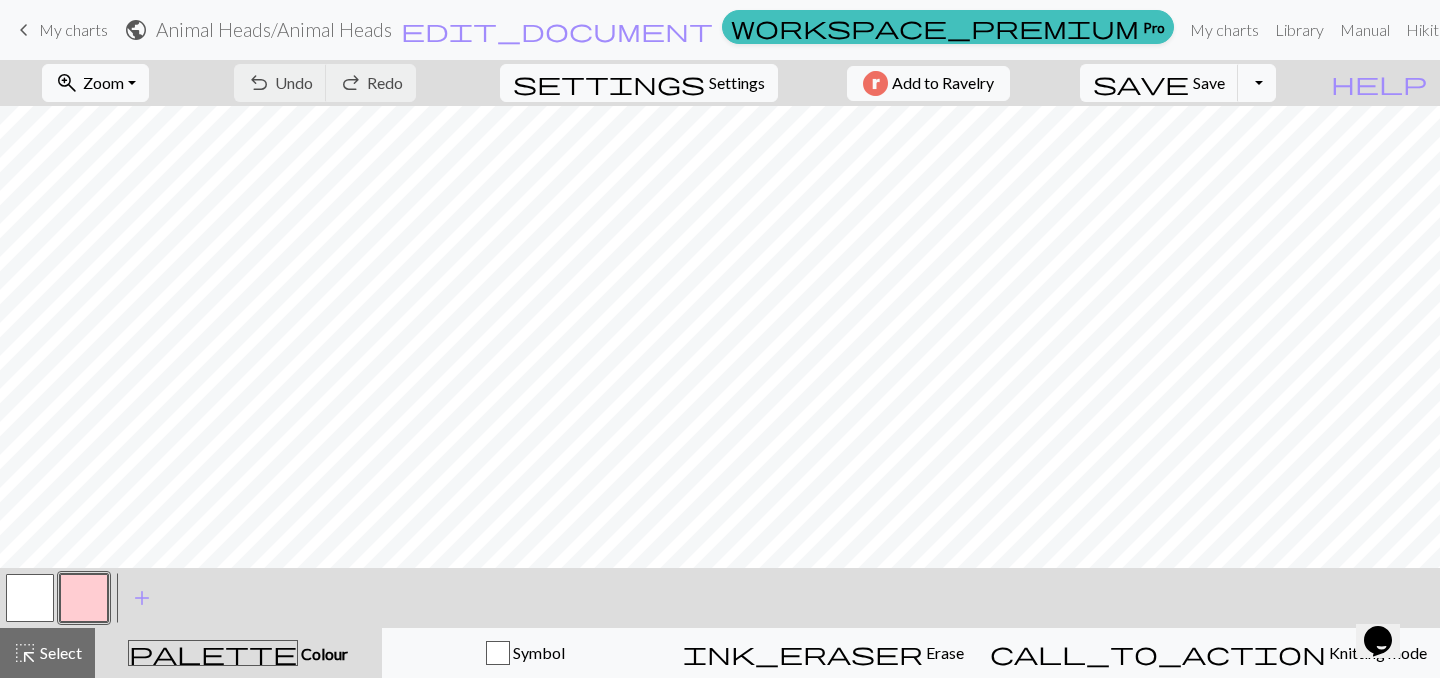 click at bounding box center [84, 598] 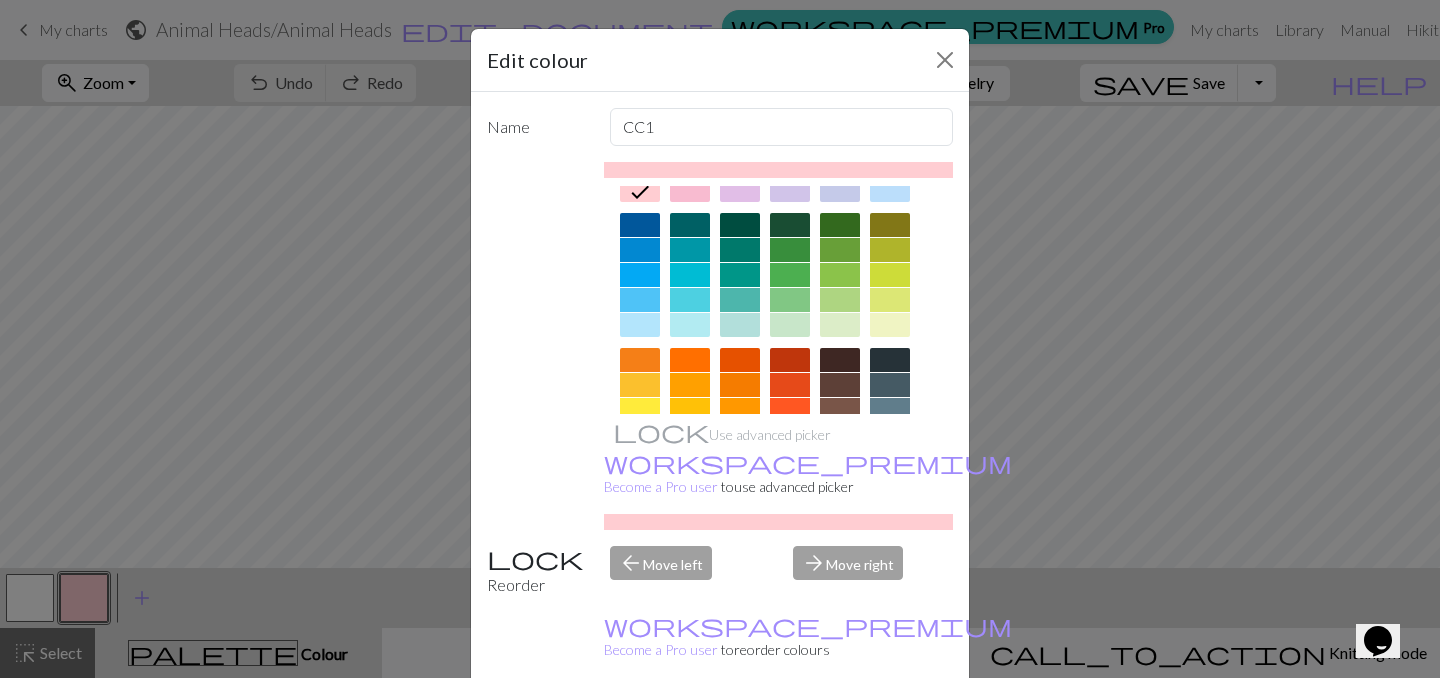 scroll, scrollTop: 184, scrollLeft: 0, axis: vertical 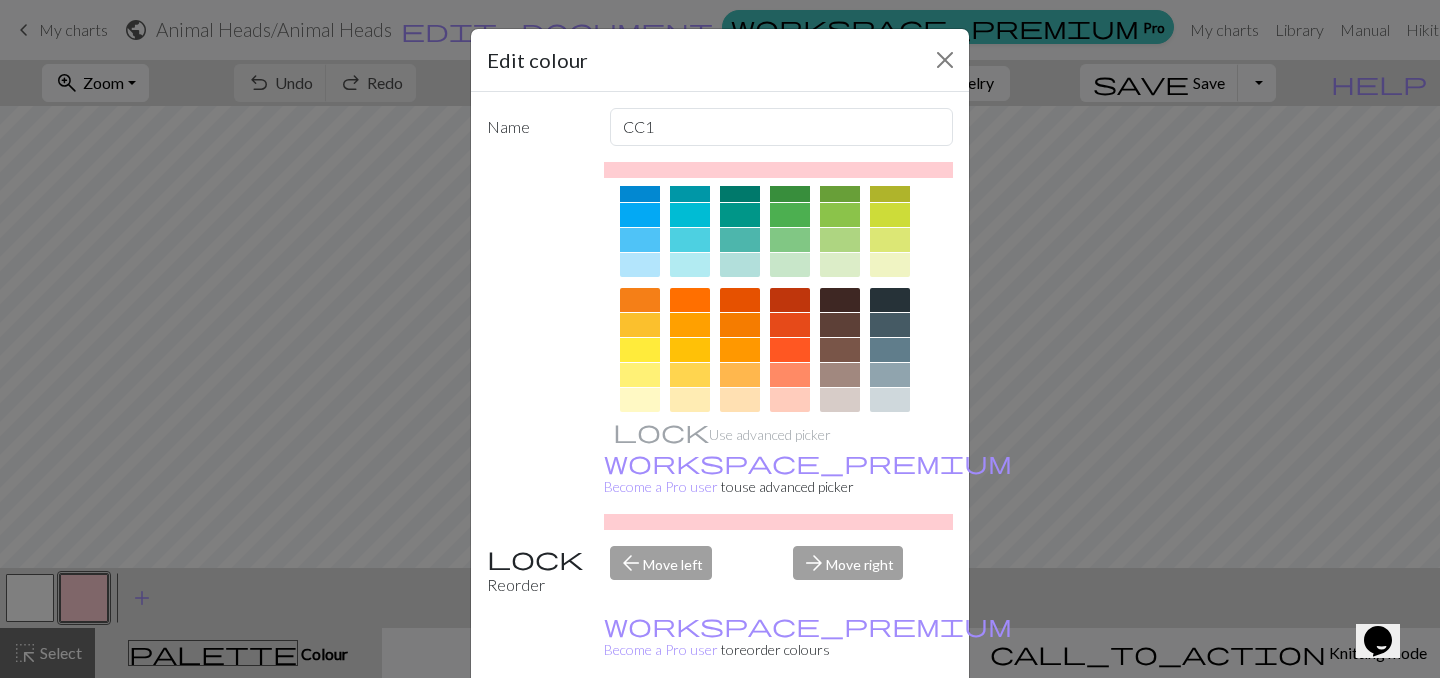 click at bounding box center [890, 350] 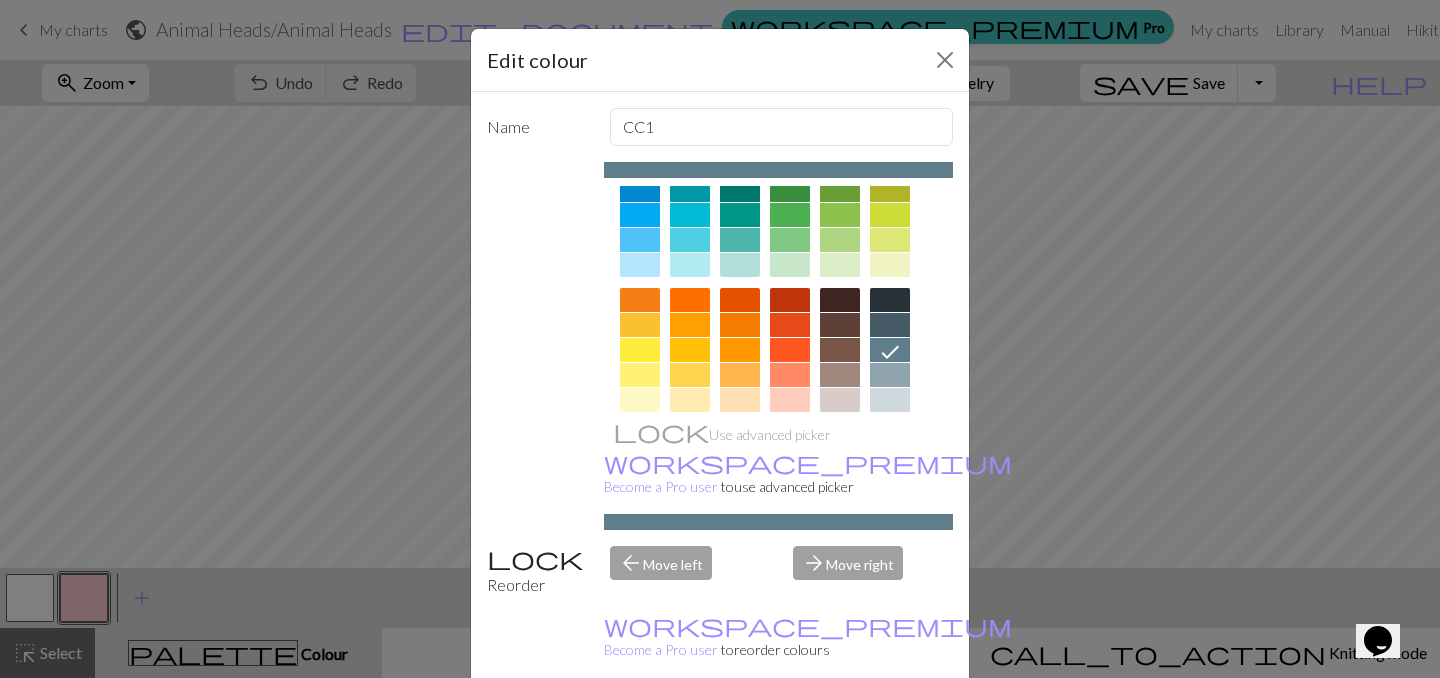 click on "Done" at bounding box center [840, 729] 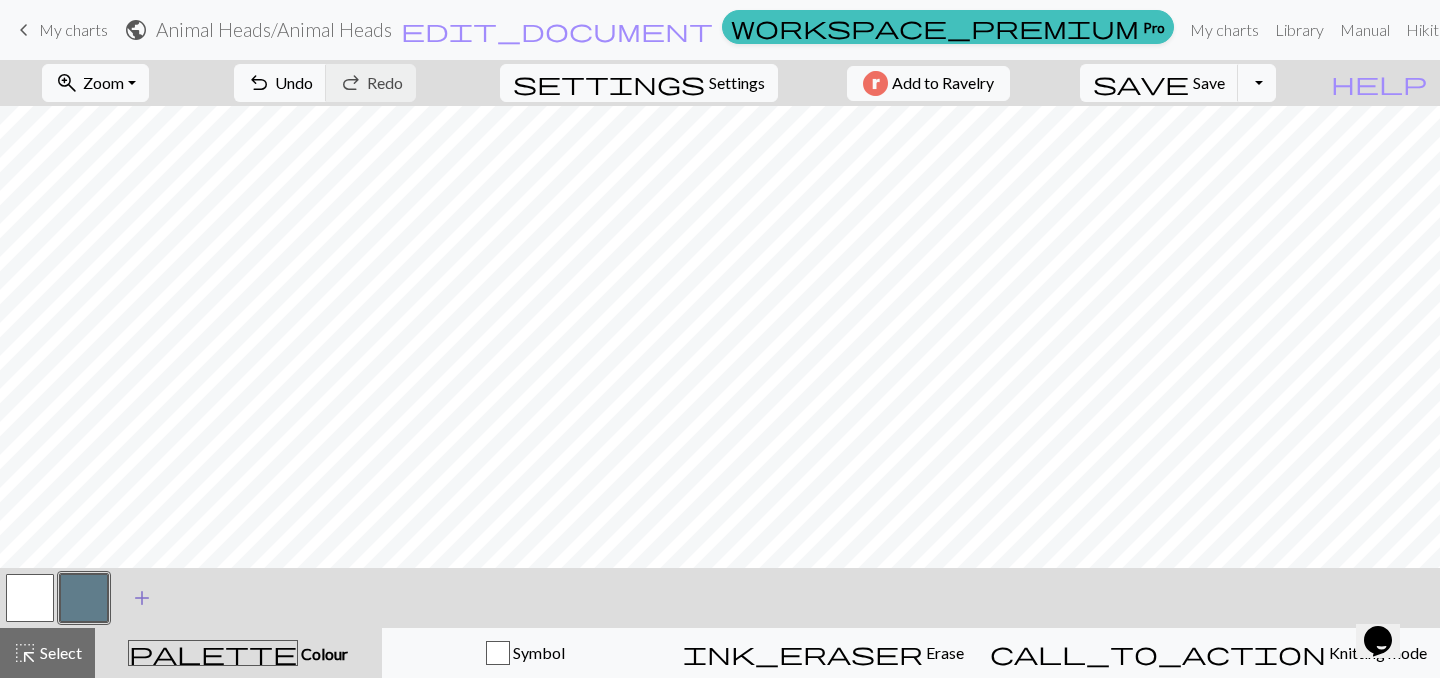 click on "add" at bounding box center [142, 598] 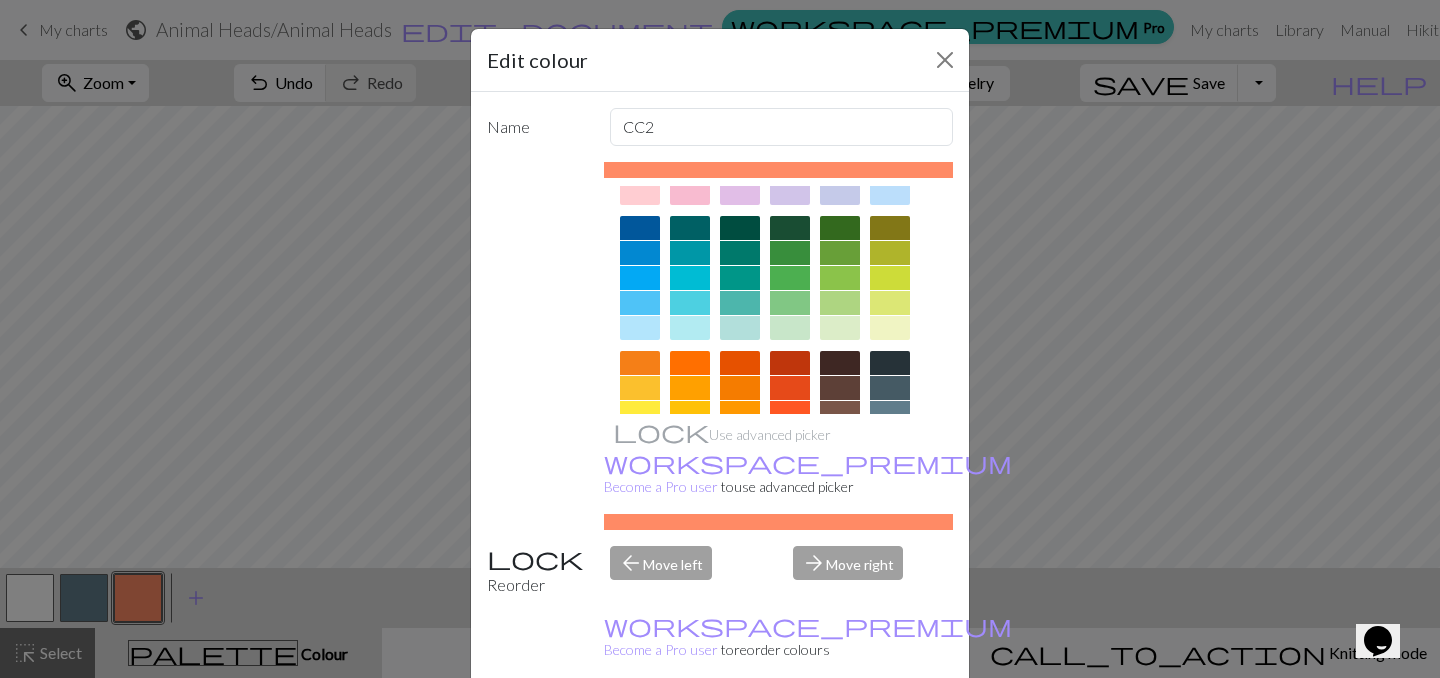 scroll, scrollTop: 340, scrollLeft: 0, axis: vertical 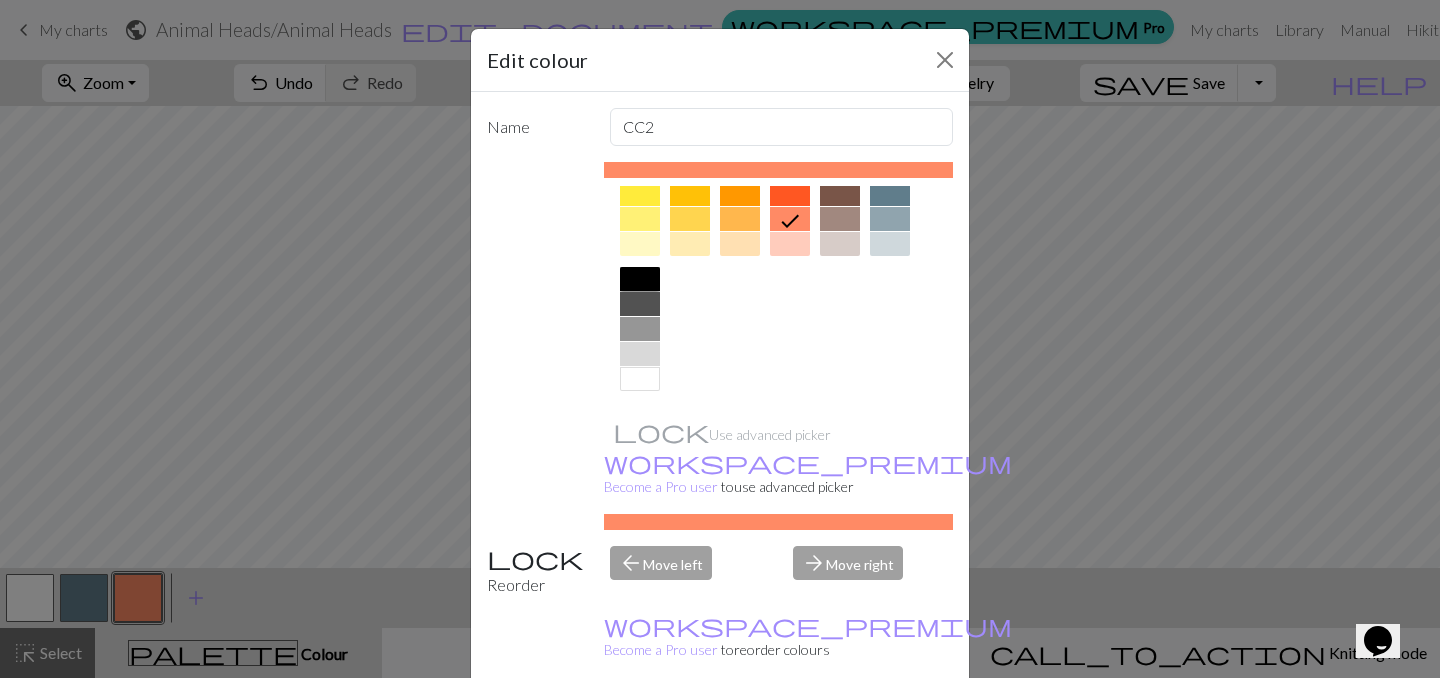 click at bounding box center (640, 279) 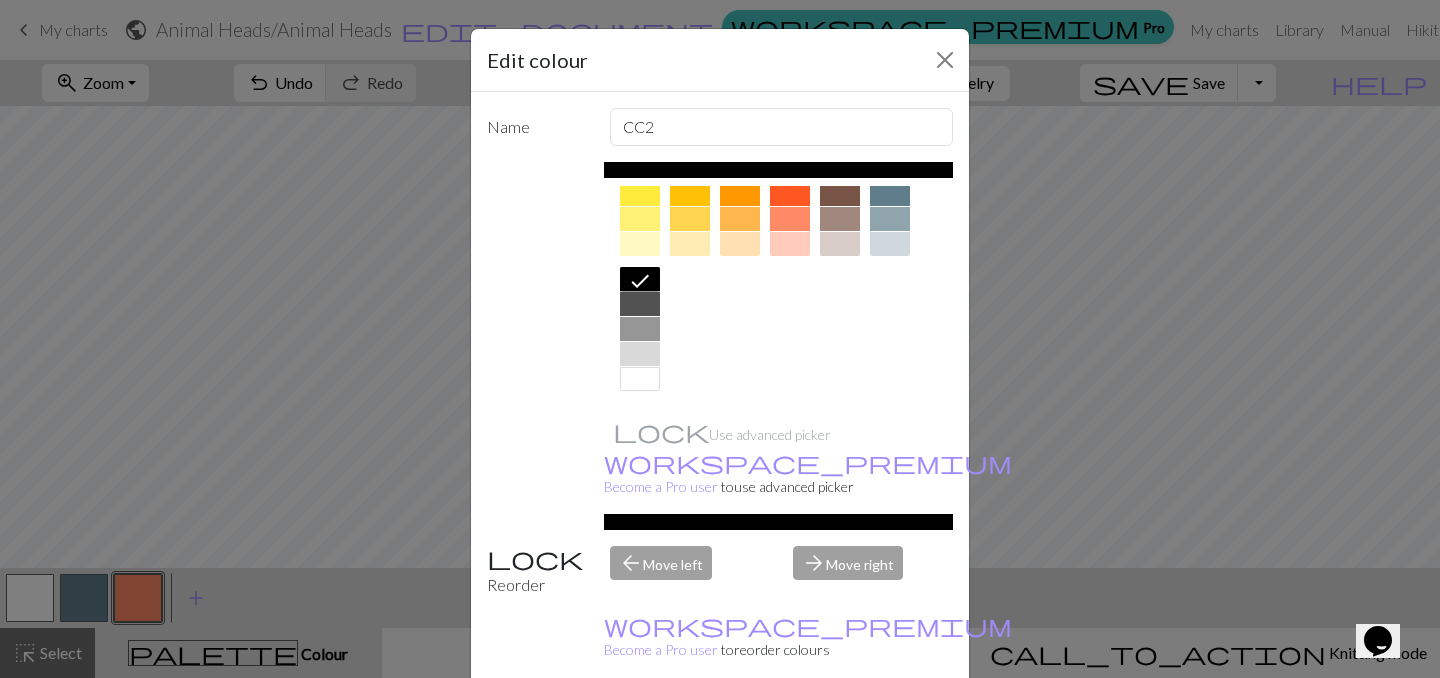 click on "Done" at bounding box center [840, 729] 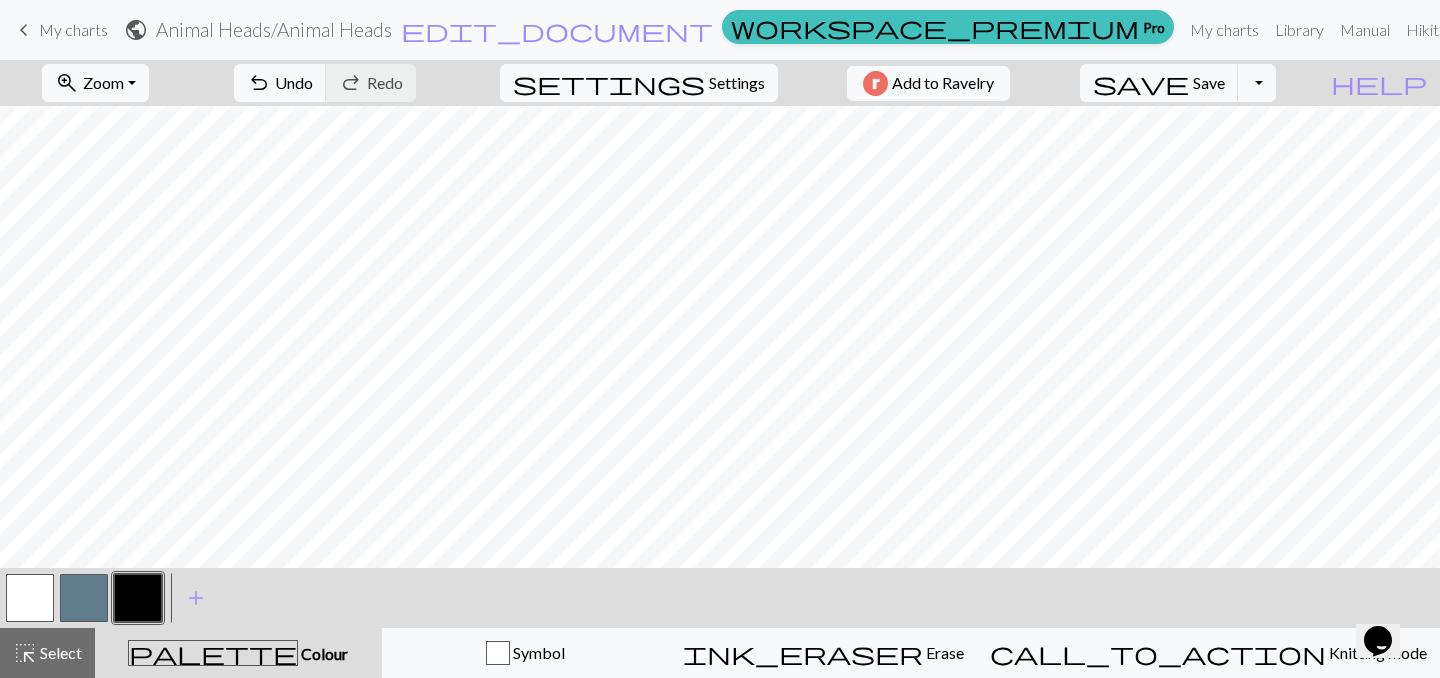 click at bounding box center (84, 598) 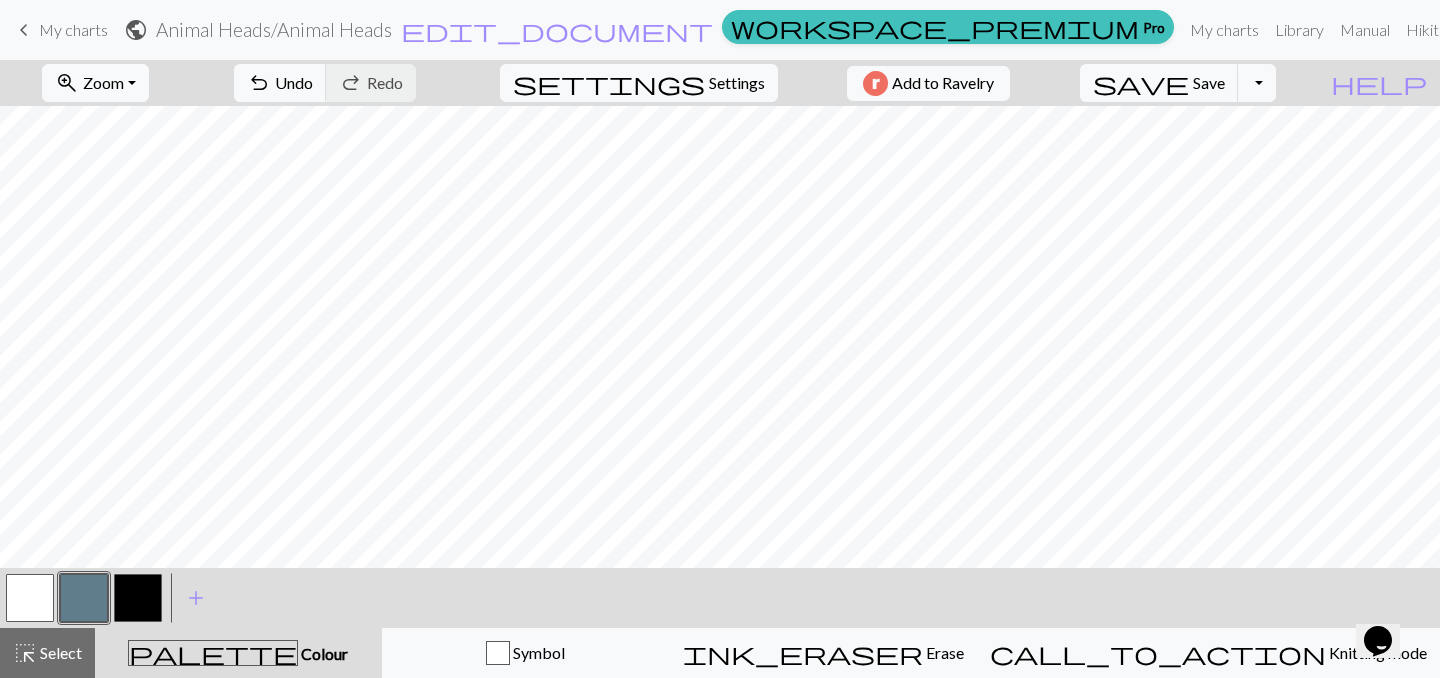 click at bounding box center (30, 598) 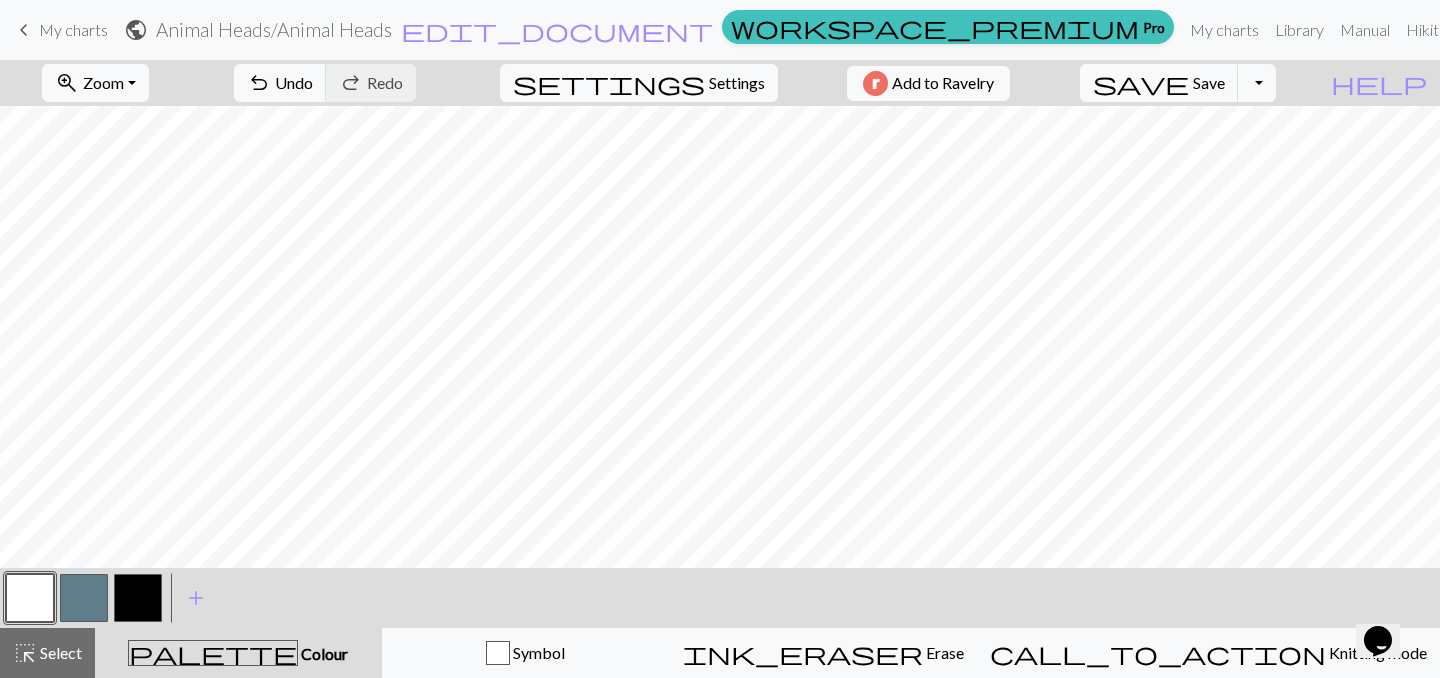 click at bounding box center [84, 598] 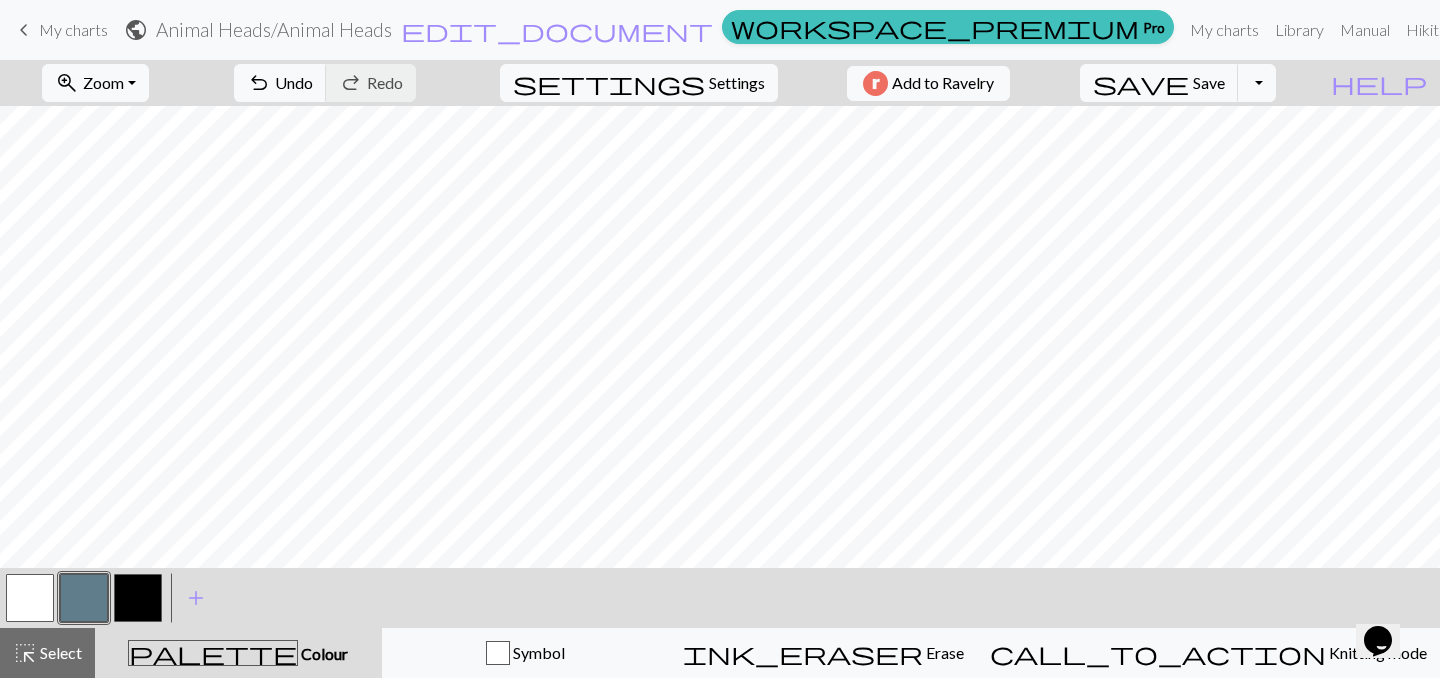 click at bounding box center [30, 598] 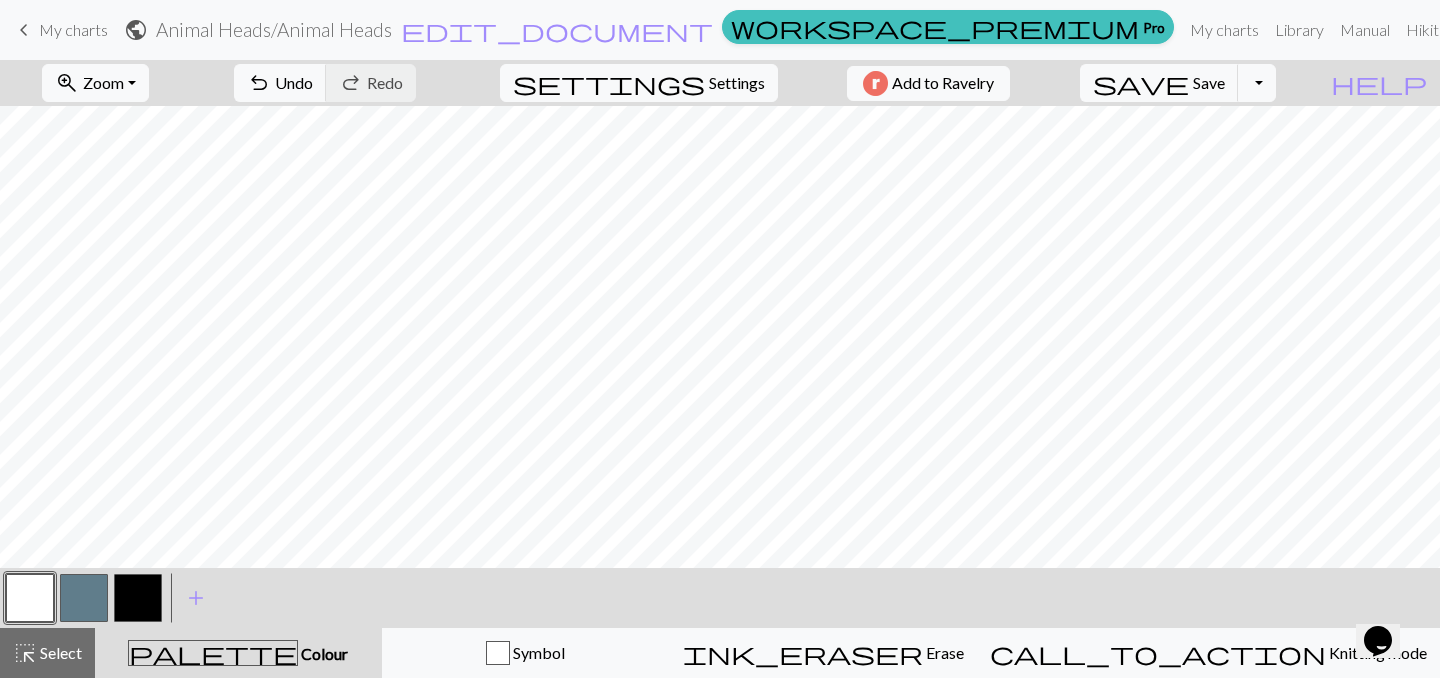click at bounding box center (84, 598) 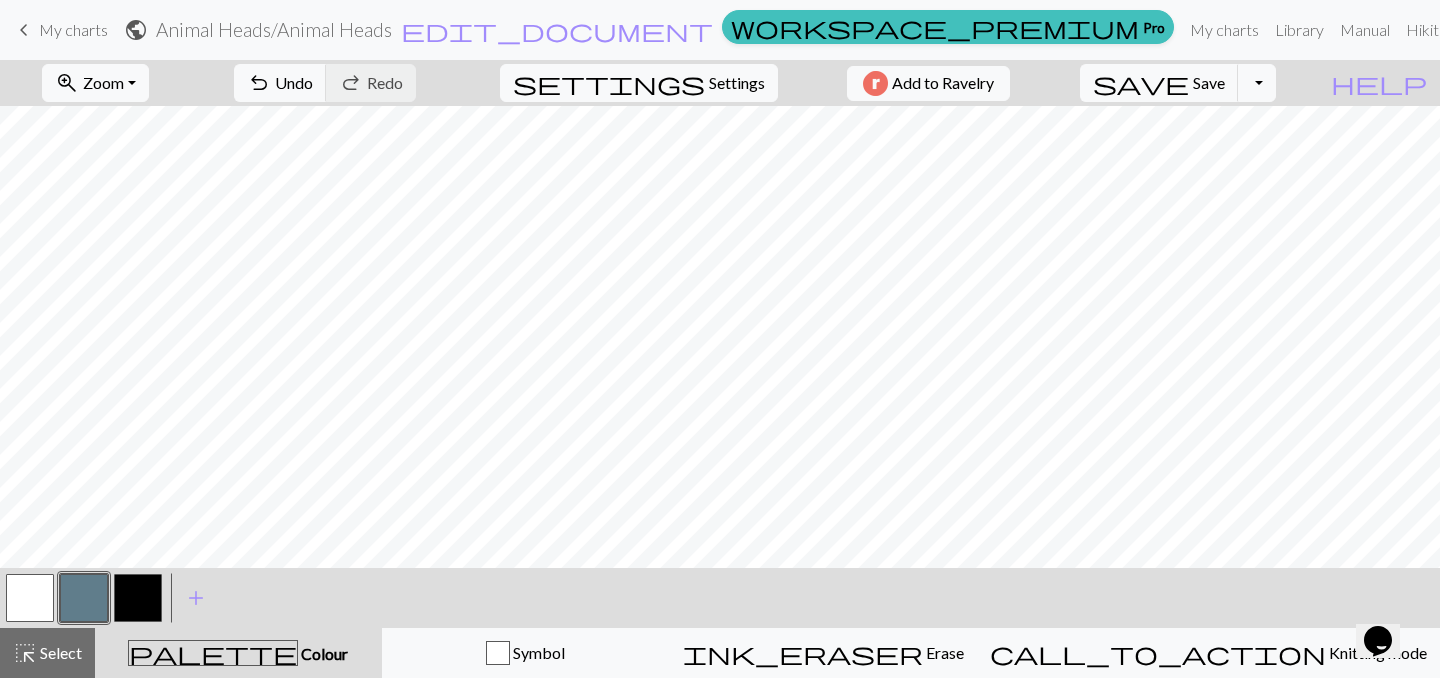 click at bounding box center (30, 598) 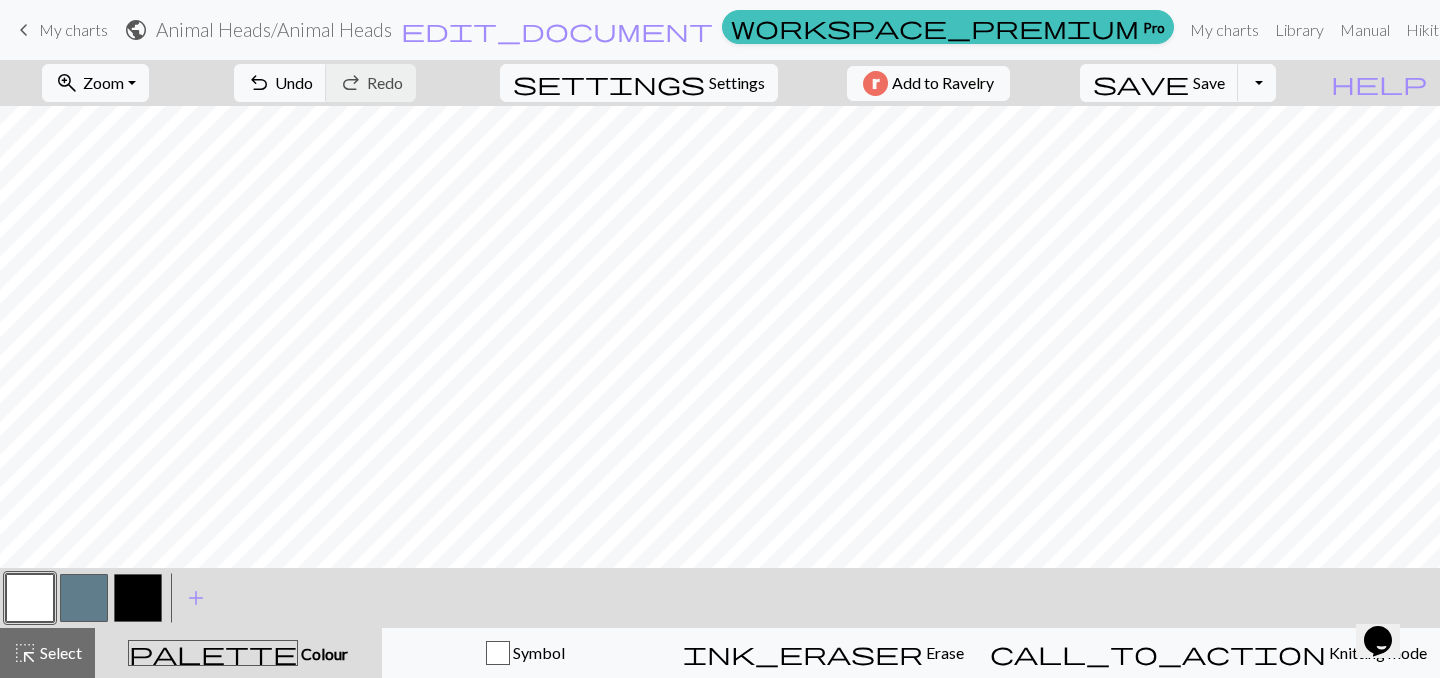 click at bounding box center [84, 598] 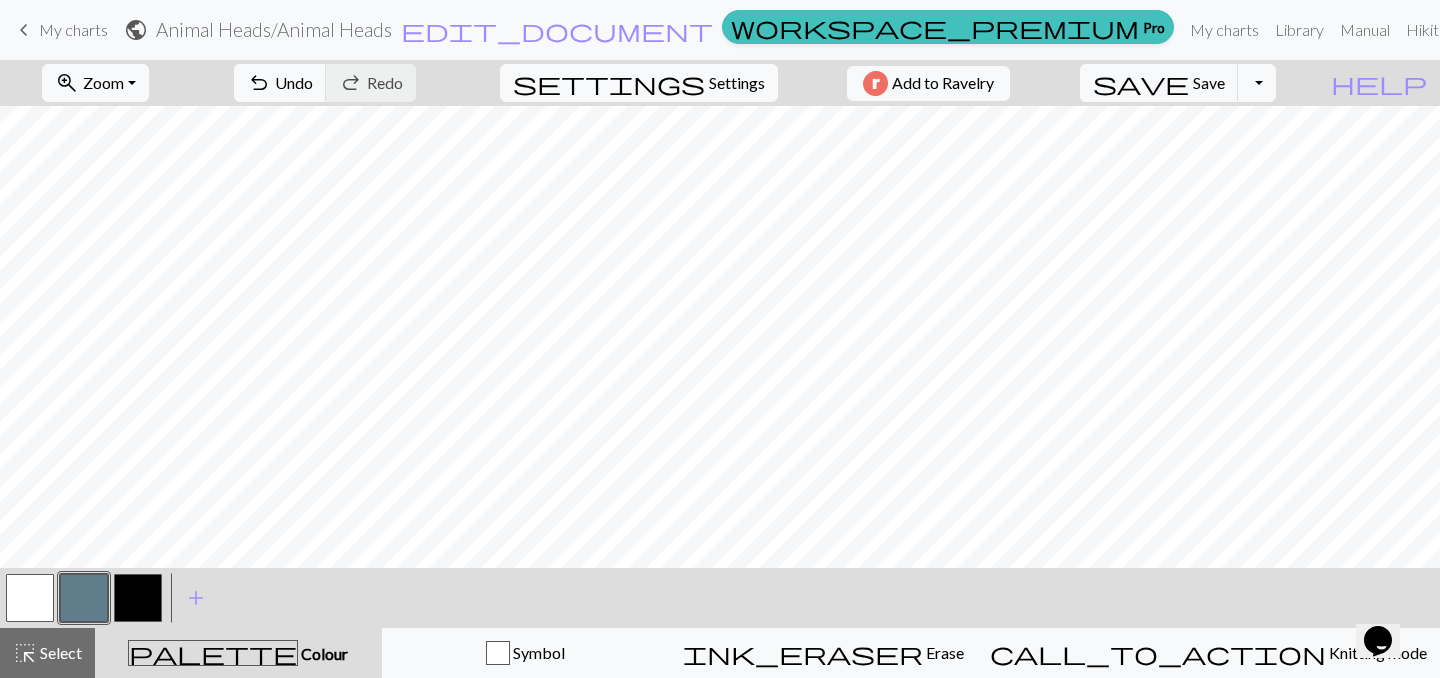 click at bounding box center [138, 598] 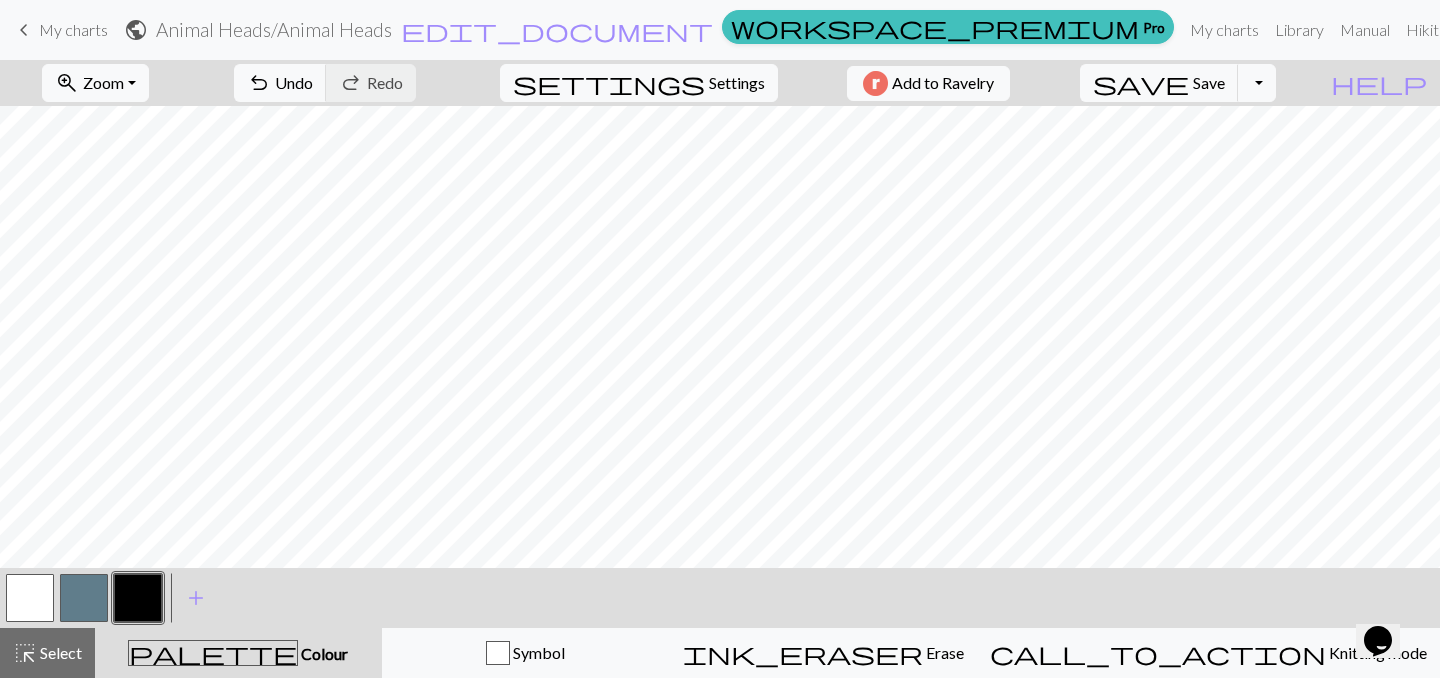 click at bounding box center (84, 598) 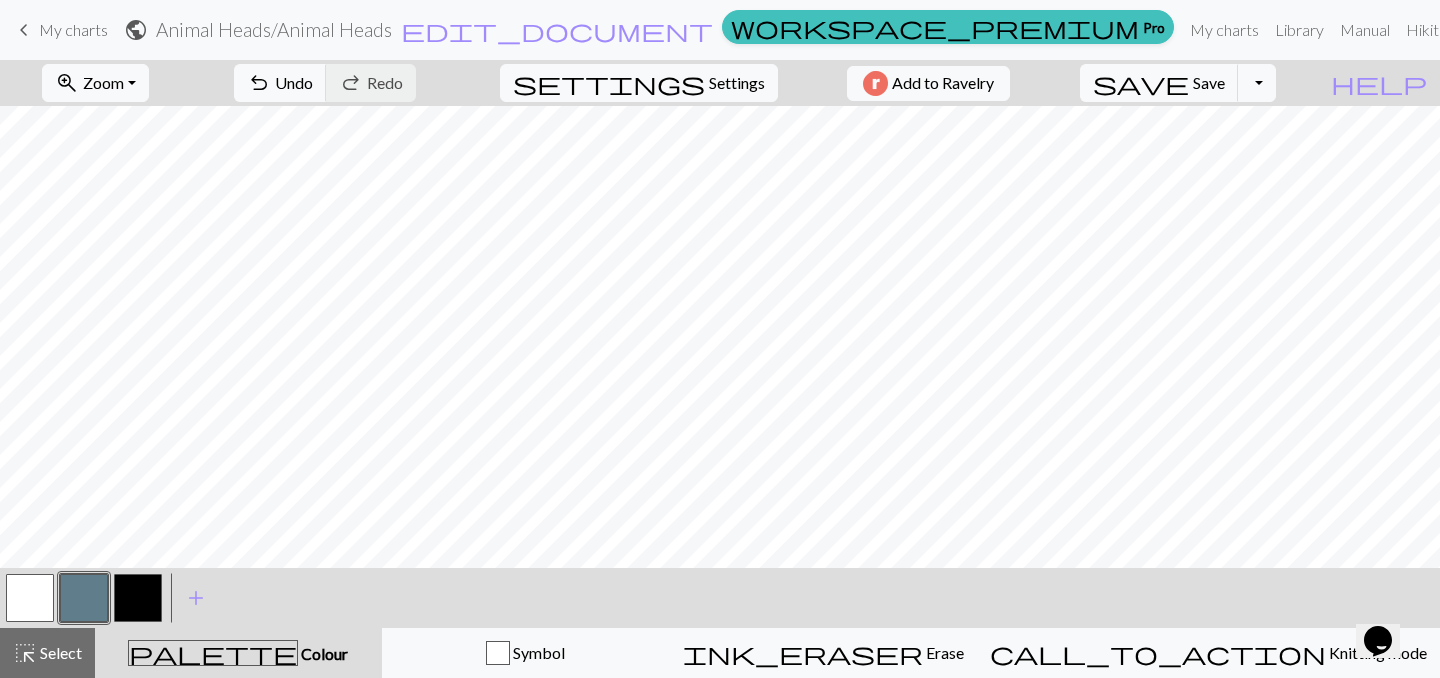 click at bounding box center (84, 598) 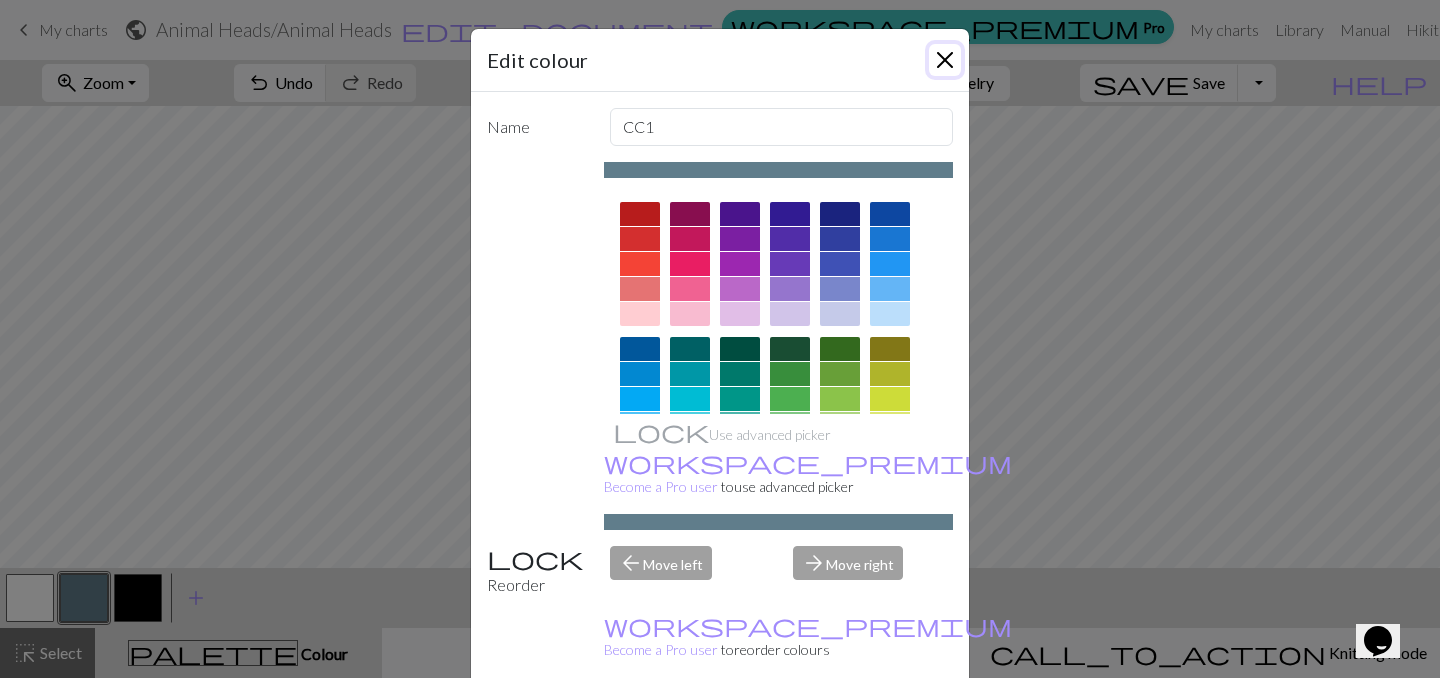 click at bounding box center (945, 60) 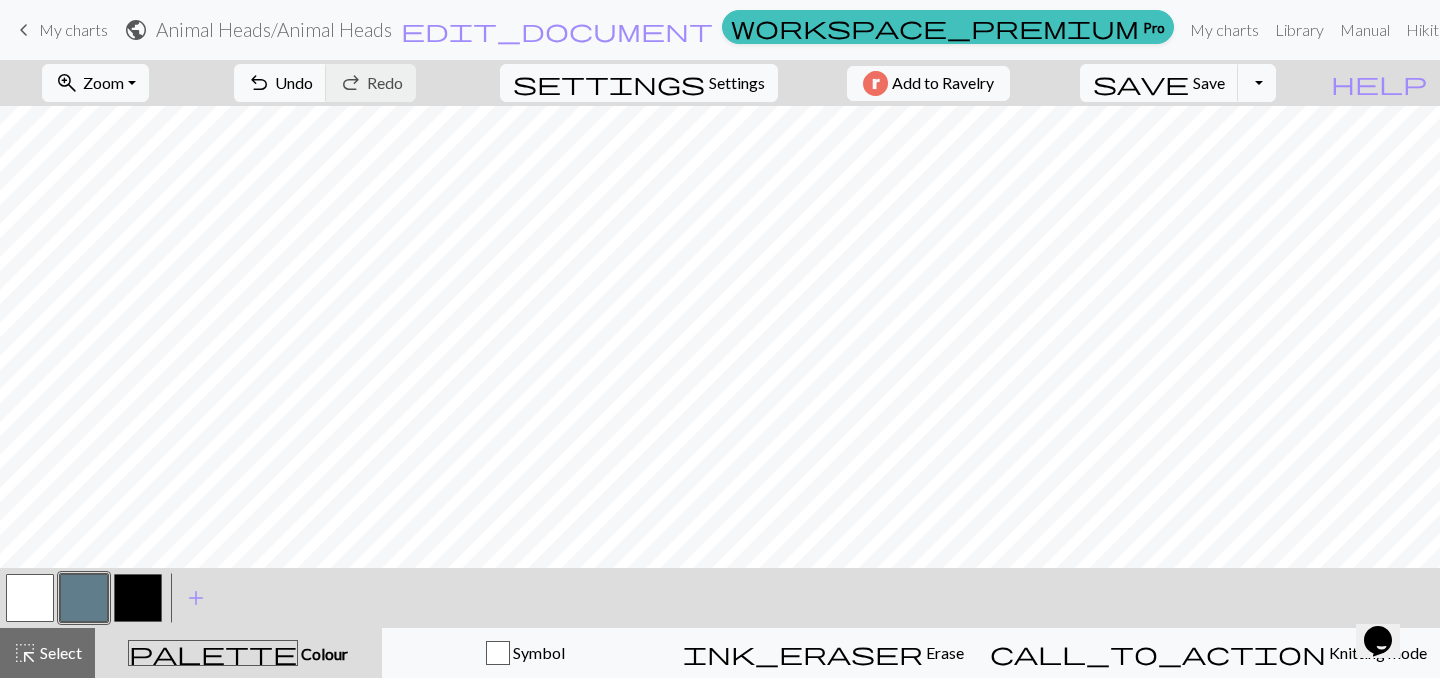 click at bounding box center (138, 598) 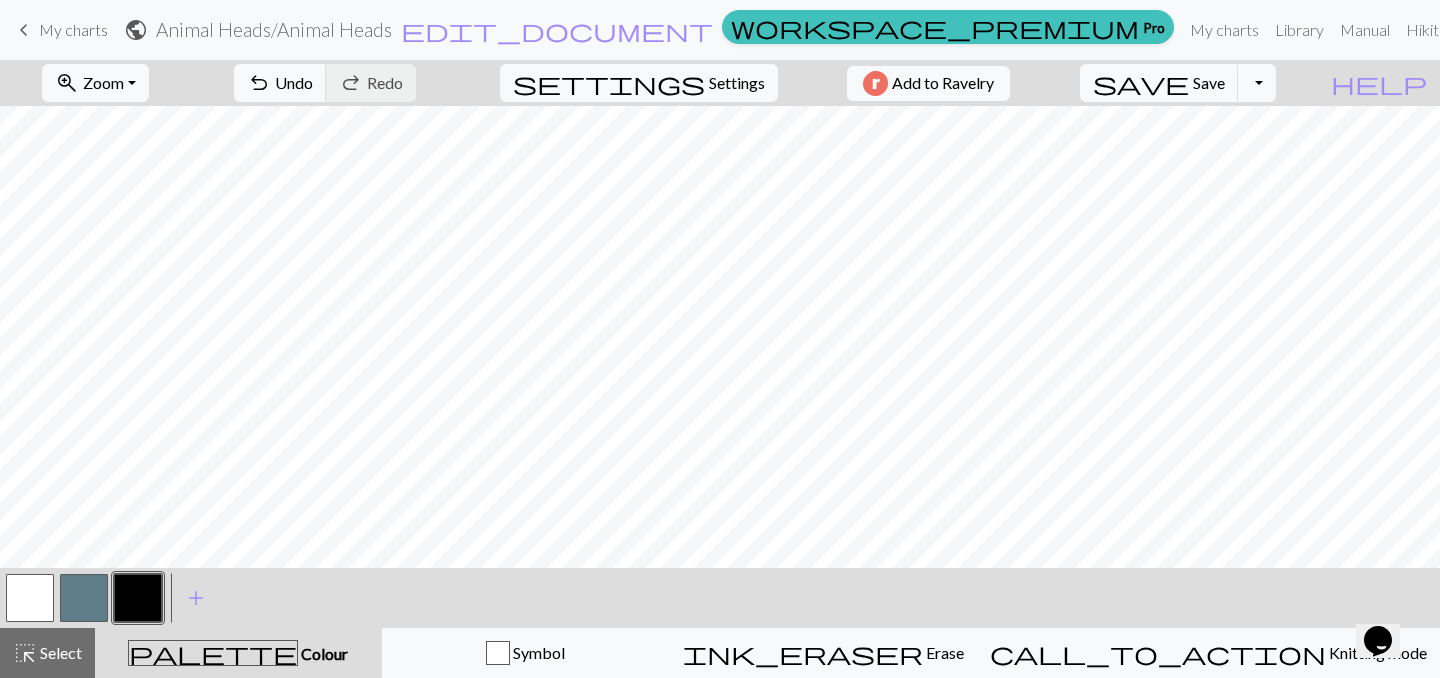 click at bounding box center [84, 598] 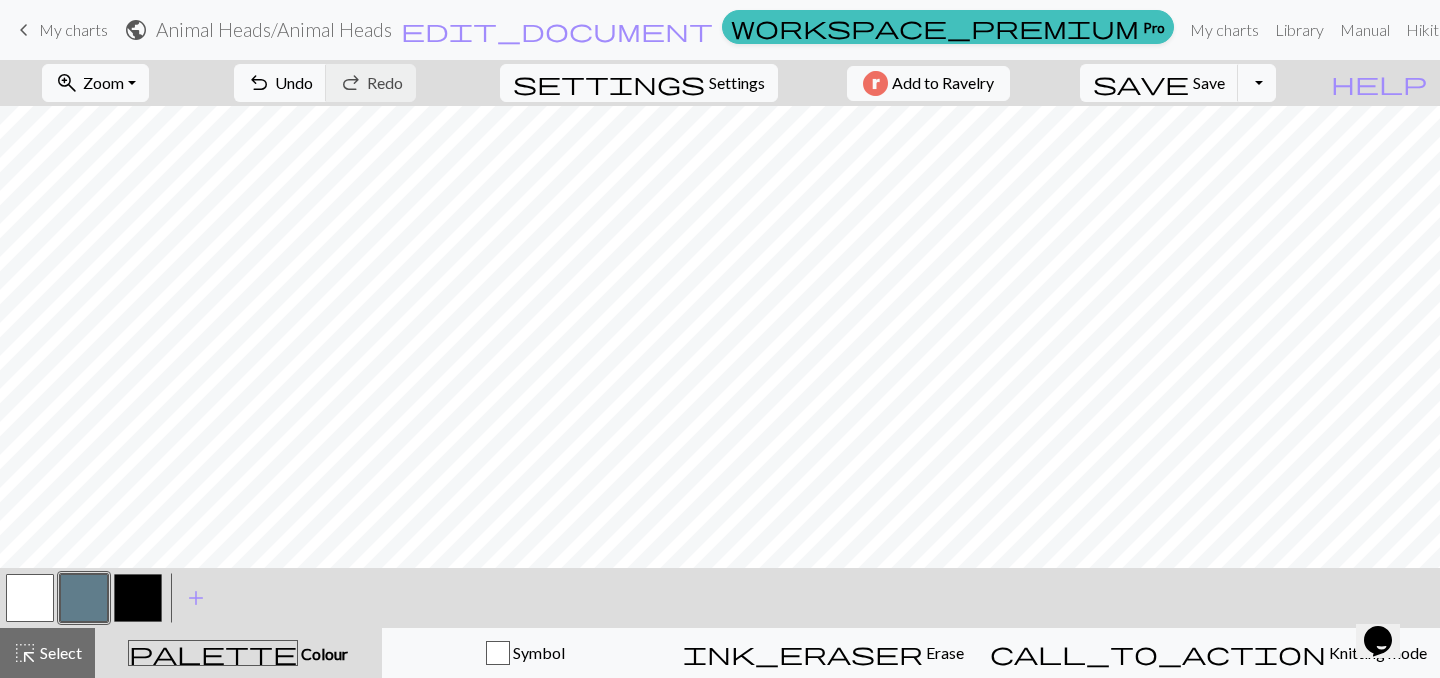 click at bounding box center [30, 598] 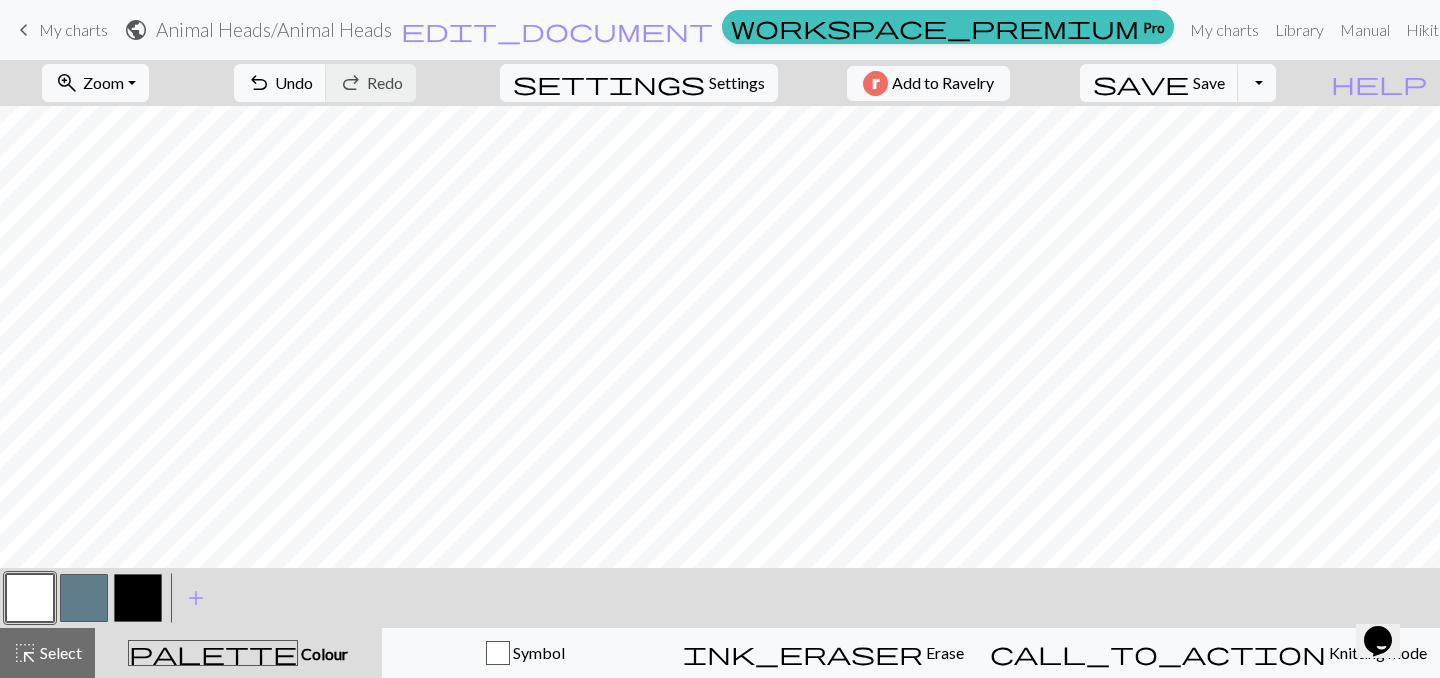 click at bounding box center [84, 598] 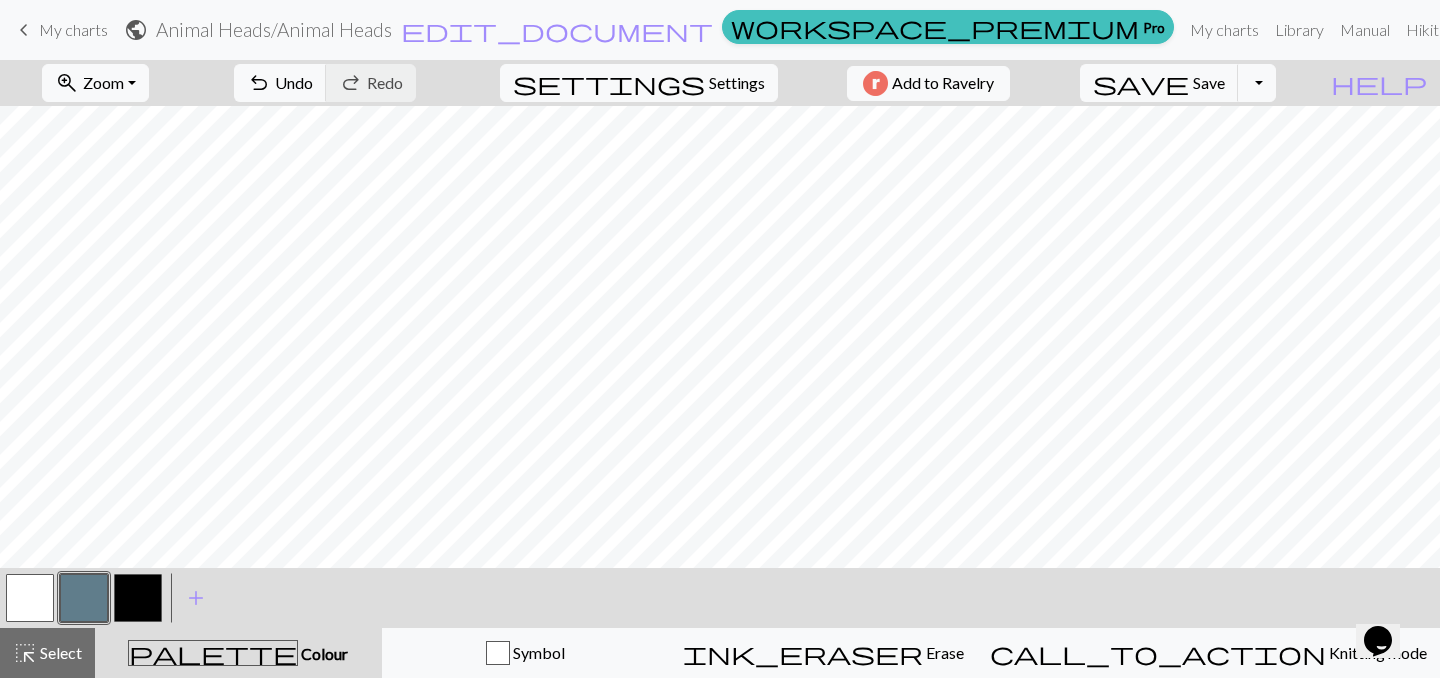 click at bounding box center (30, 598) 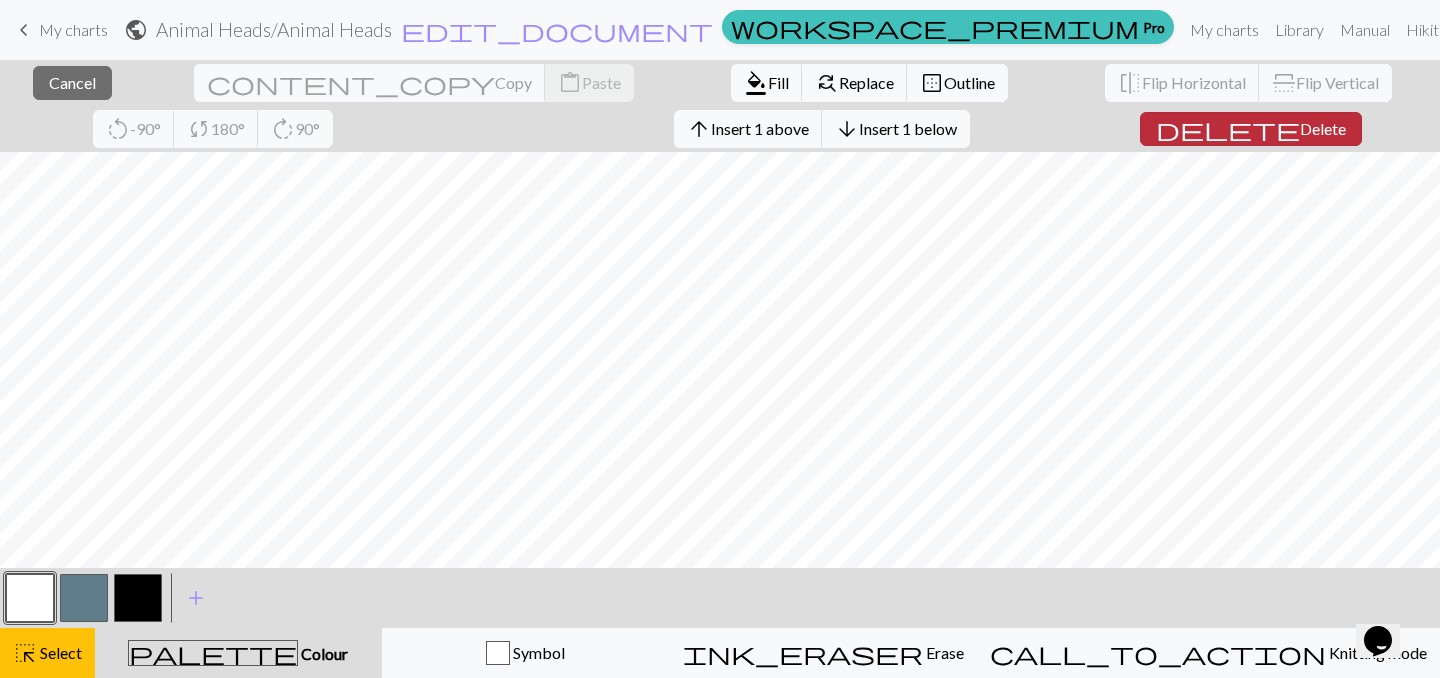 click on "Delete" at bounding box center [1323, 128] 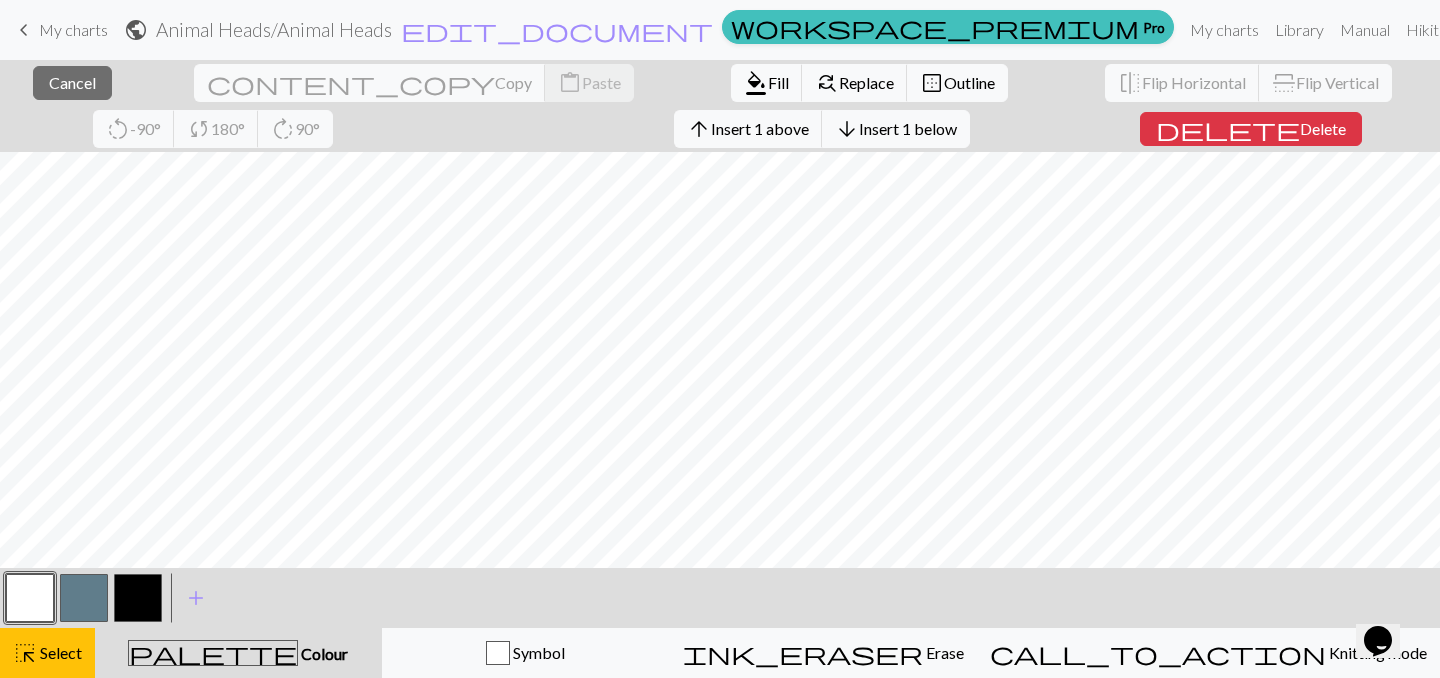 scroll, scrollTop: 54, scrollLeft: 0, axis: vertical 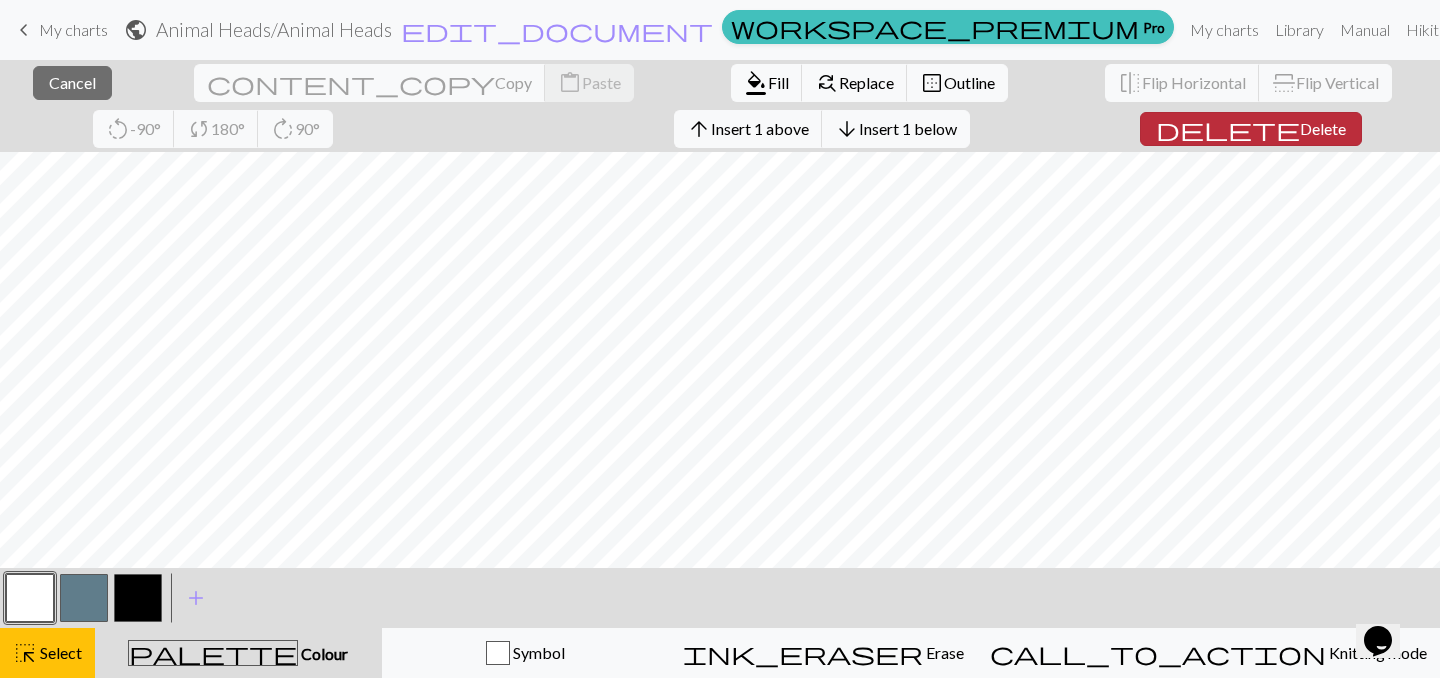 click on "Delete" at bounding box center [1323, 128] 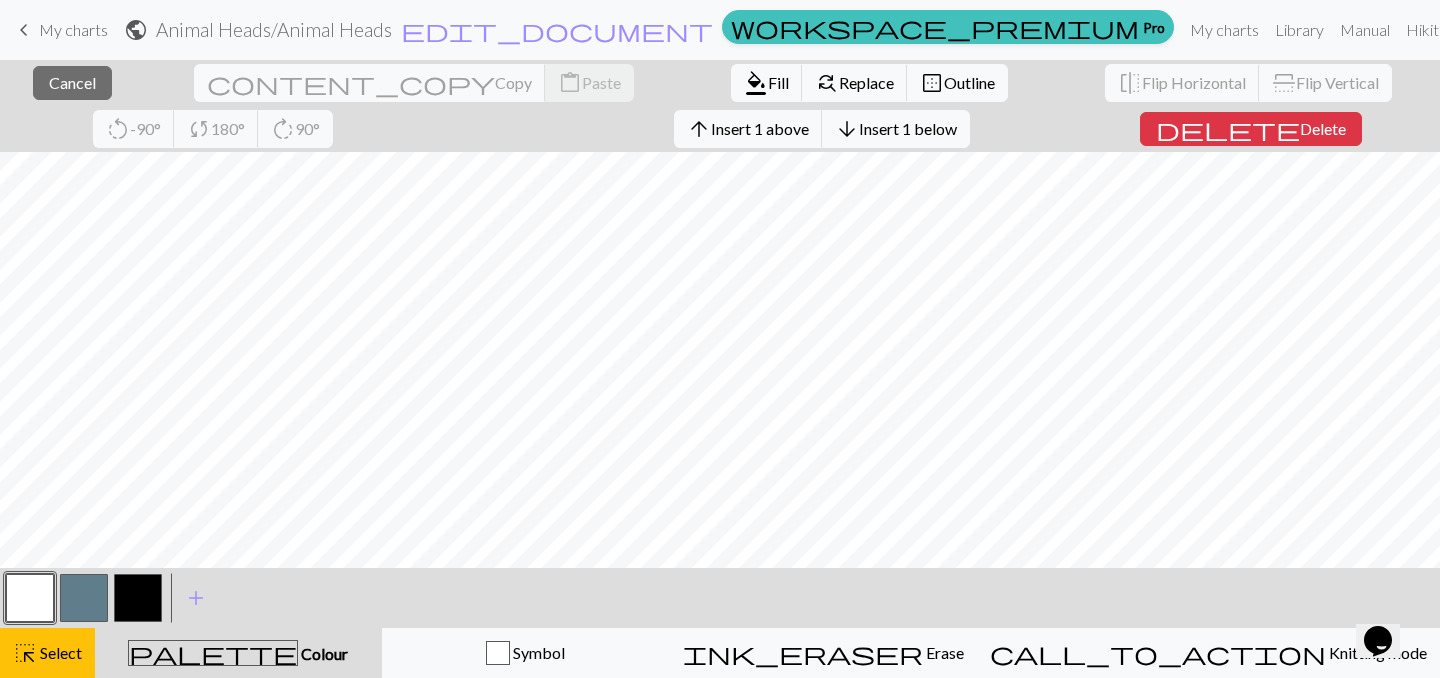 click at bounding box center (84, 598) 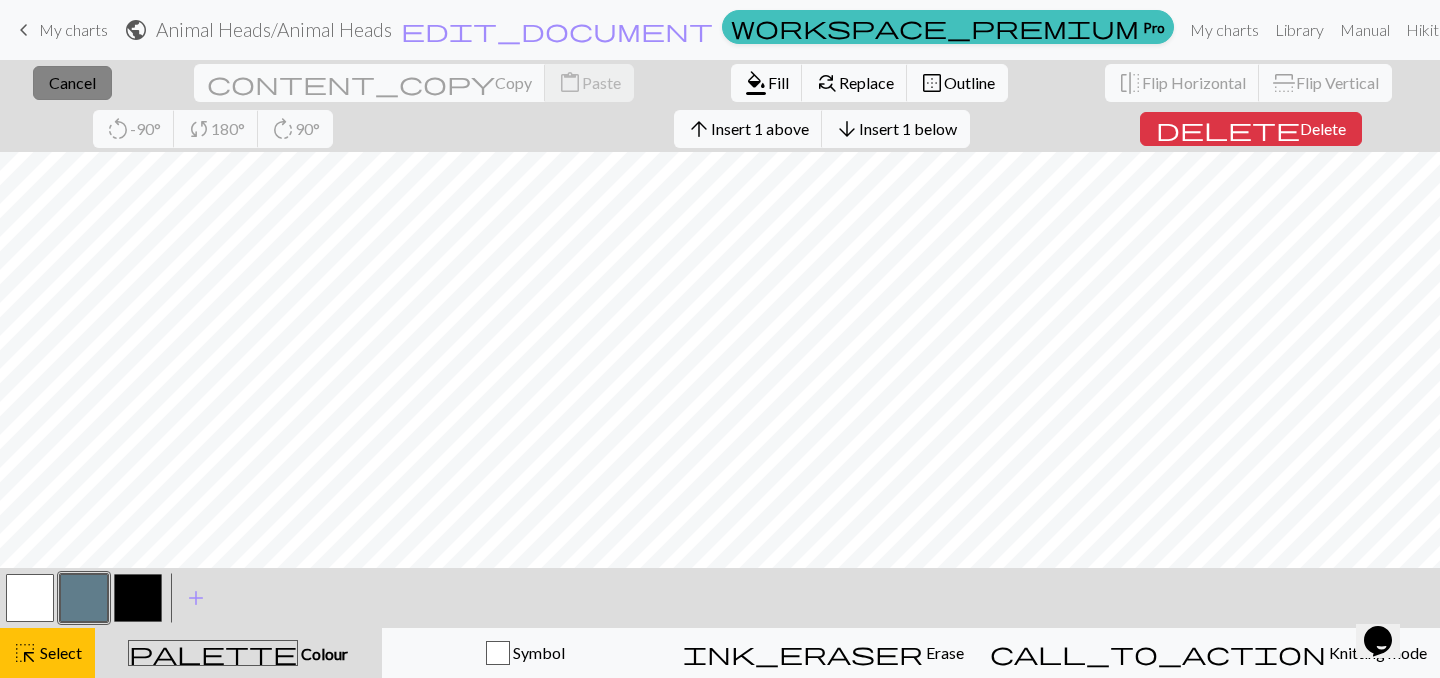 click on "Cancel" at bounding box center (72, 82) 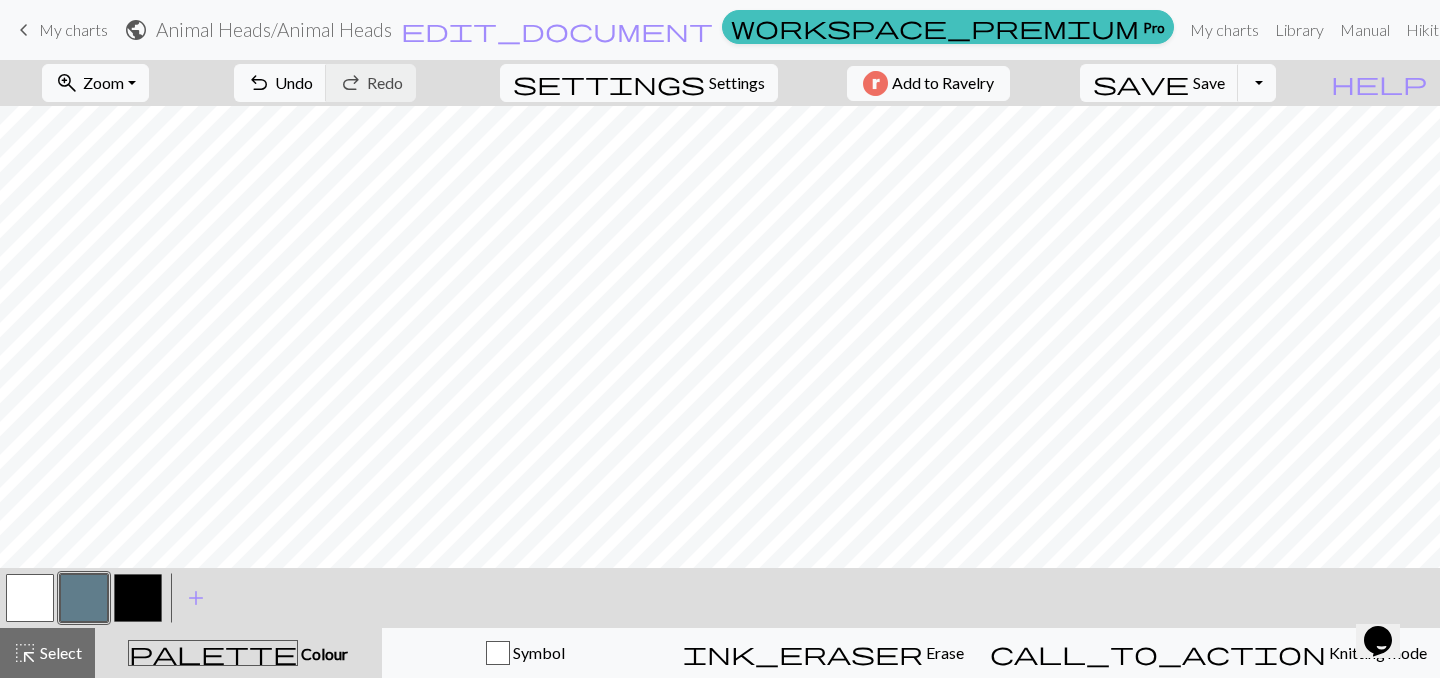 click at bounding box center (138, 598) 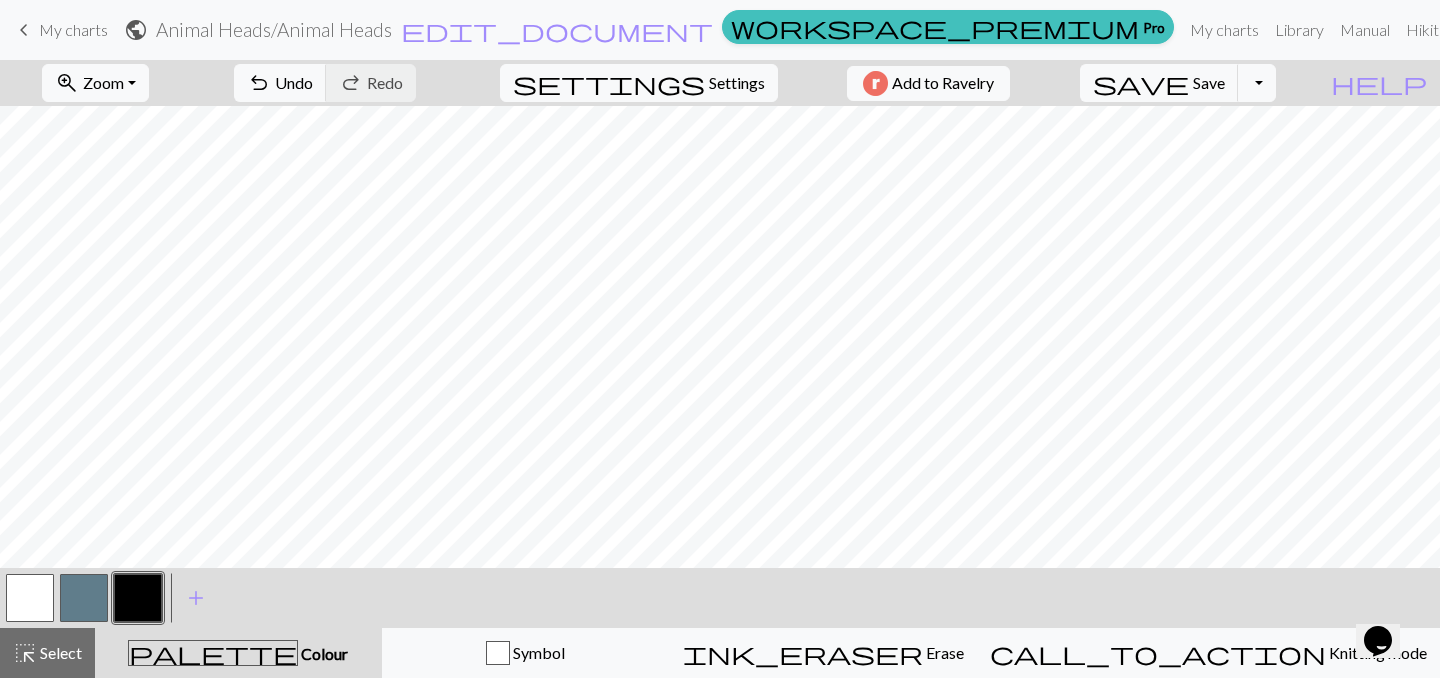 click at bounding box center [84, 598] 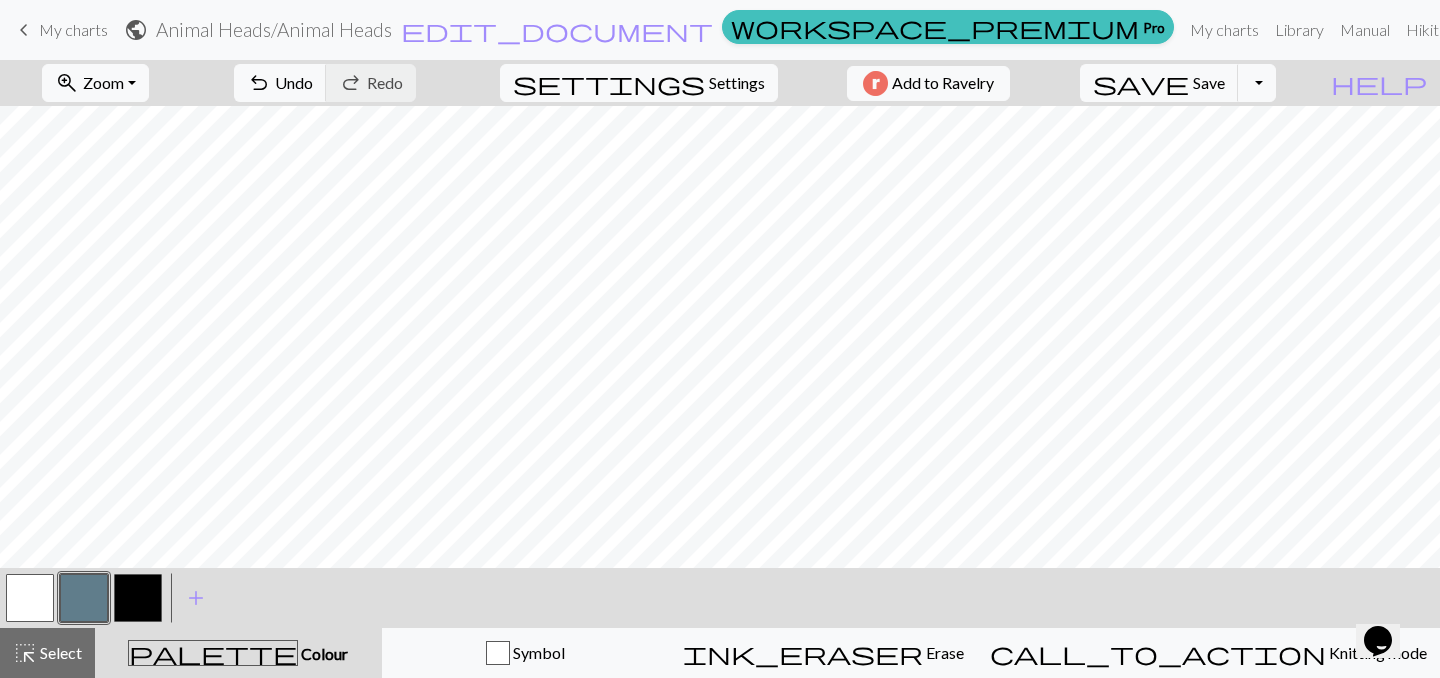 click at bounding box center (138, 598) 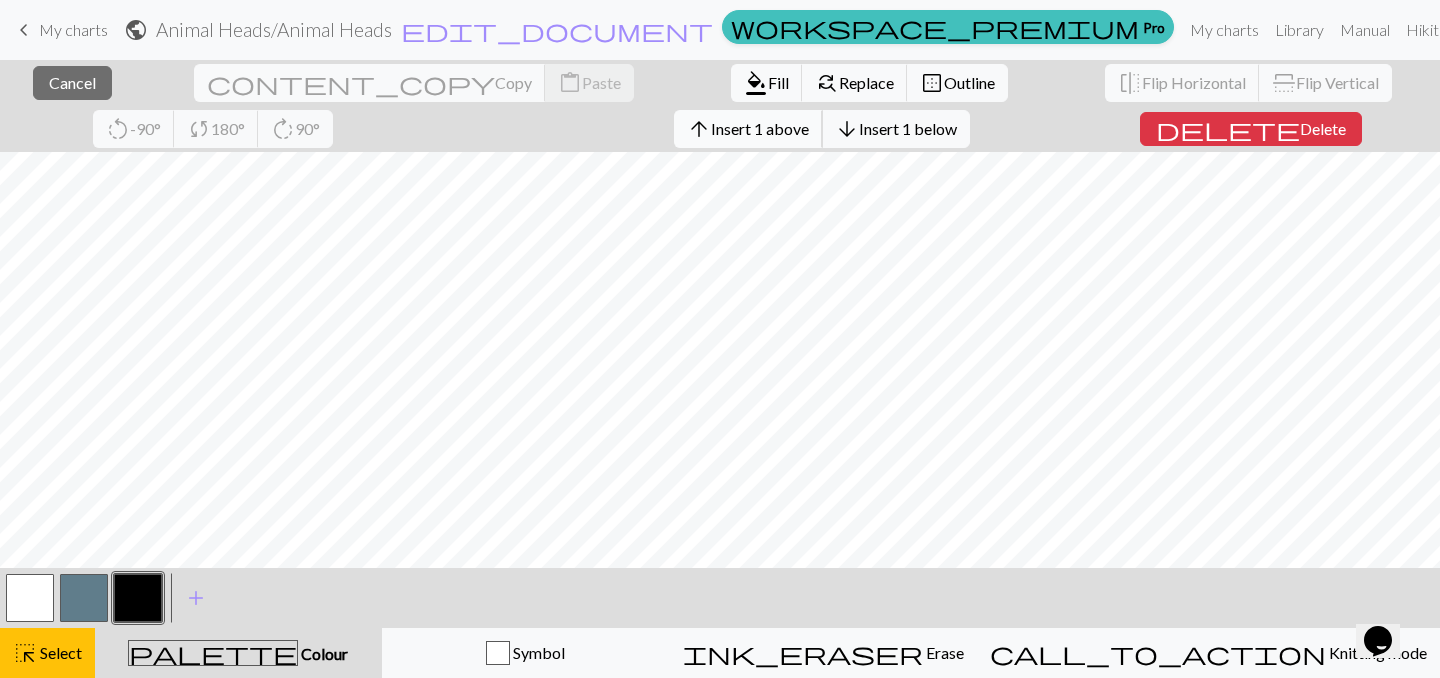 click on "Insert 1 above" at bounding box center (760, 128) 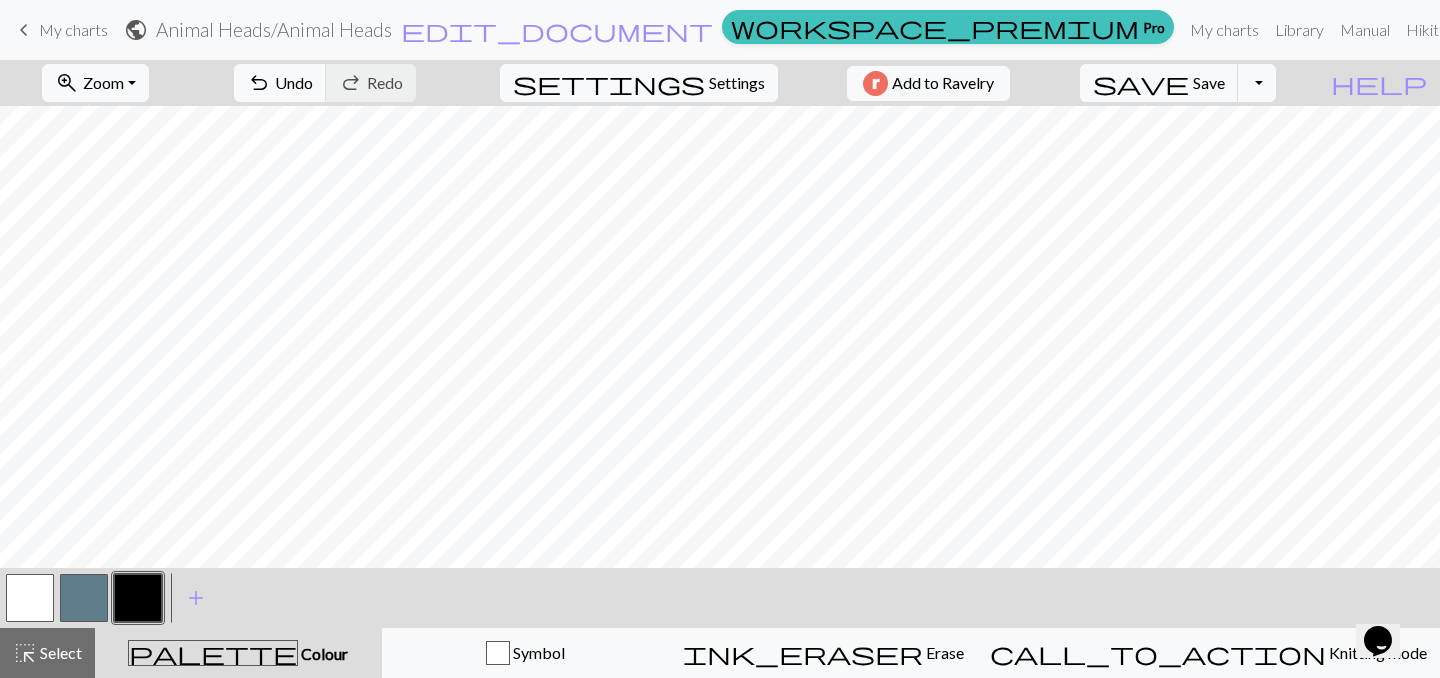 click at bounding box center [84, 598] 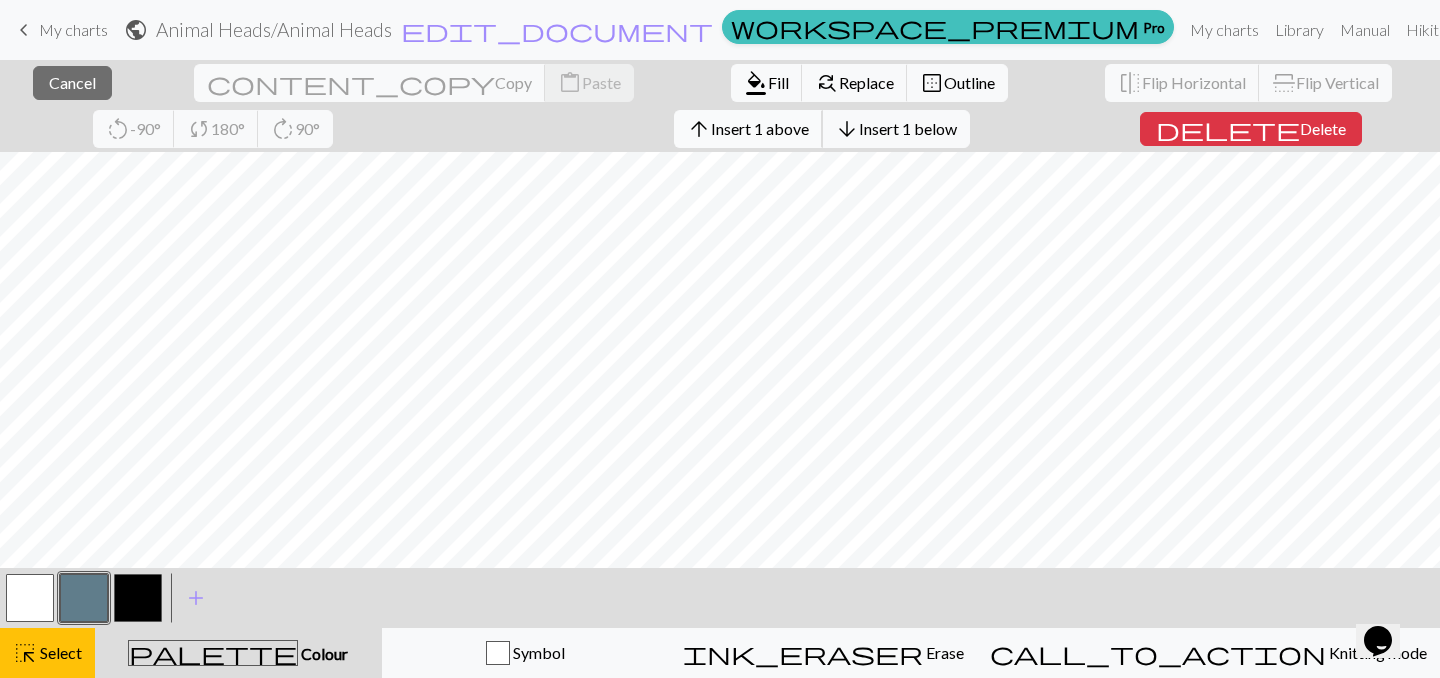 click on "Insert 1 above" at bounding box center (760, 128) 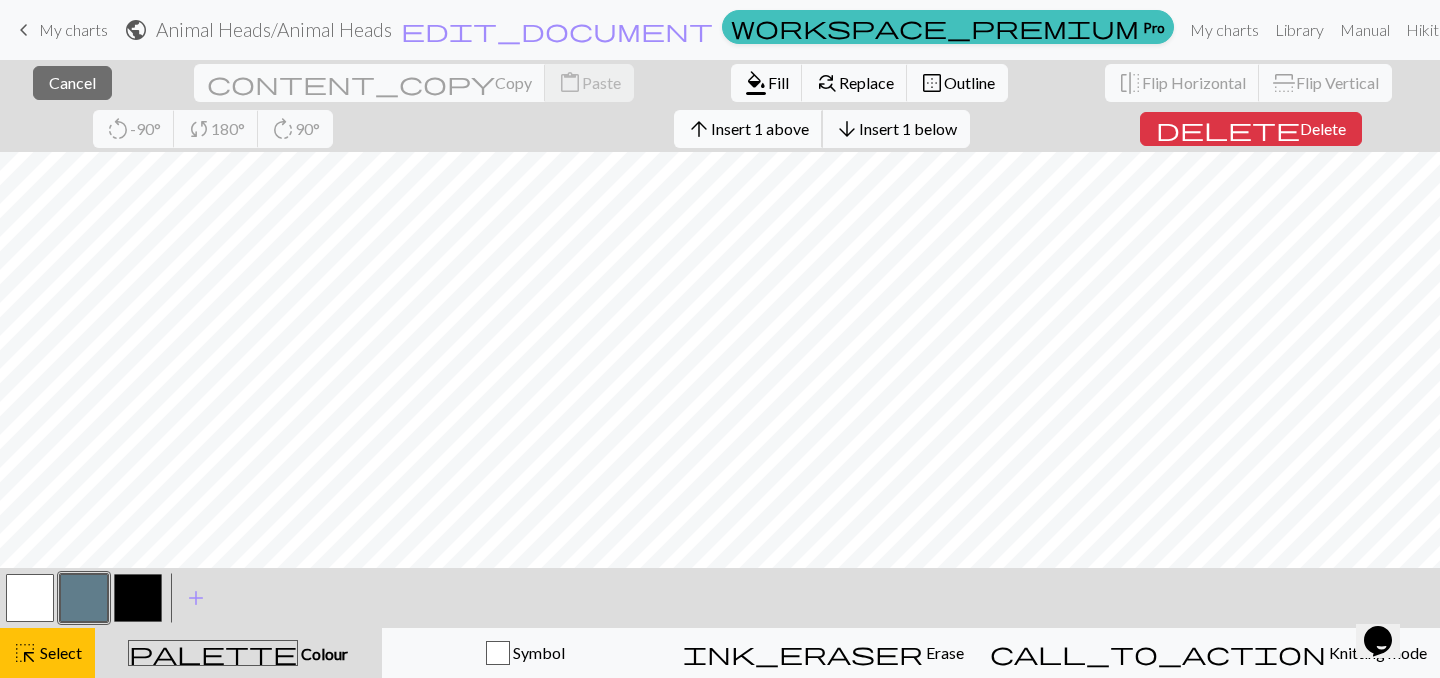 click on "Insert 1 above" at bounding box center (760, 128) 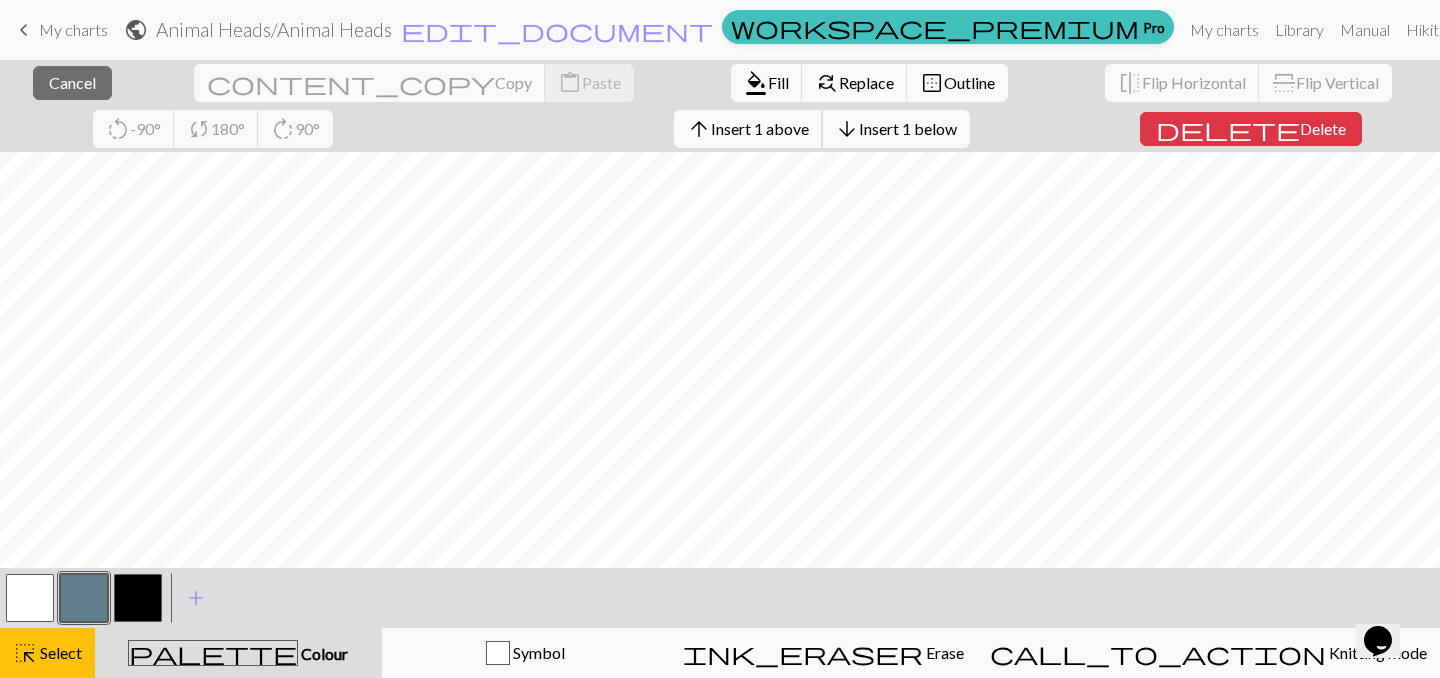 click on "arrow_upward  Insert 1 above" at bounding box center (748, 129) 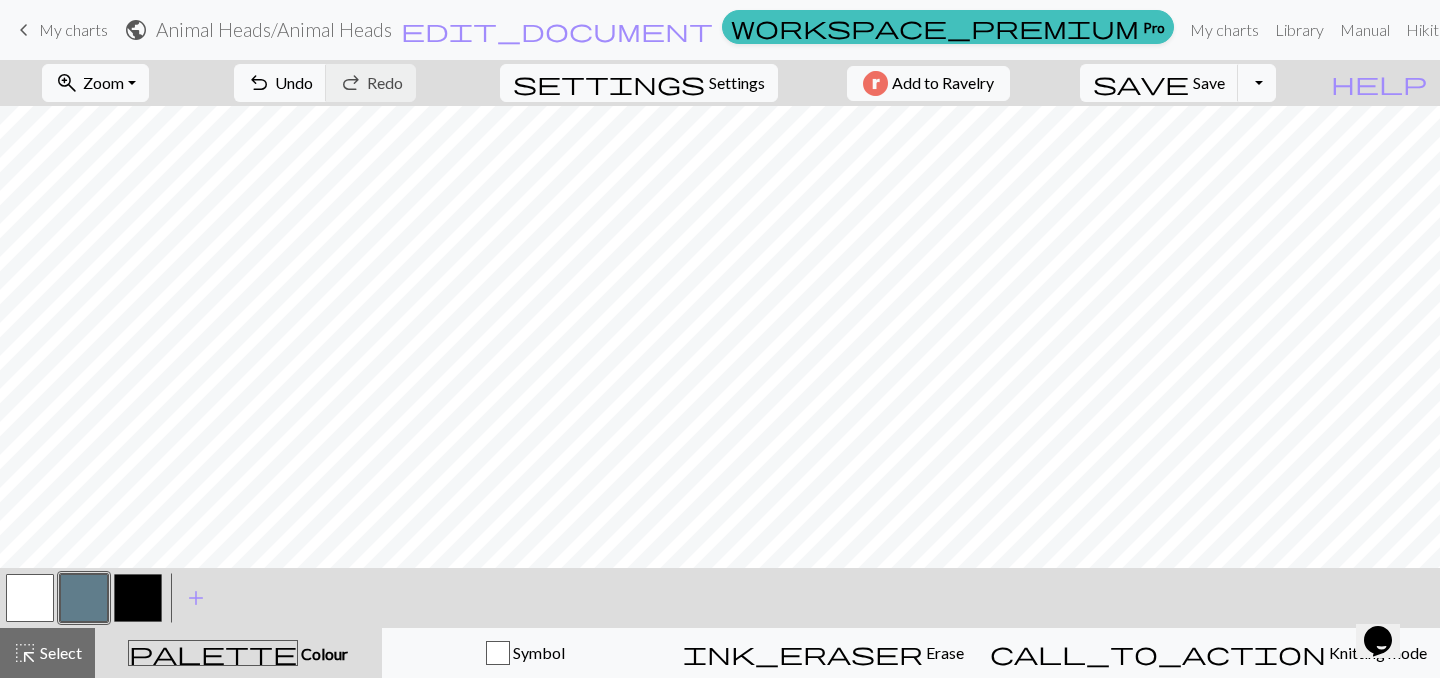 scroll, scrollTop: 0, scrollLeft: 0, axis: both 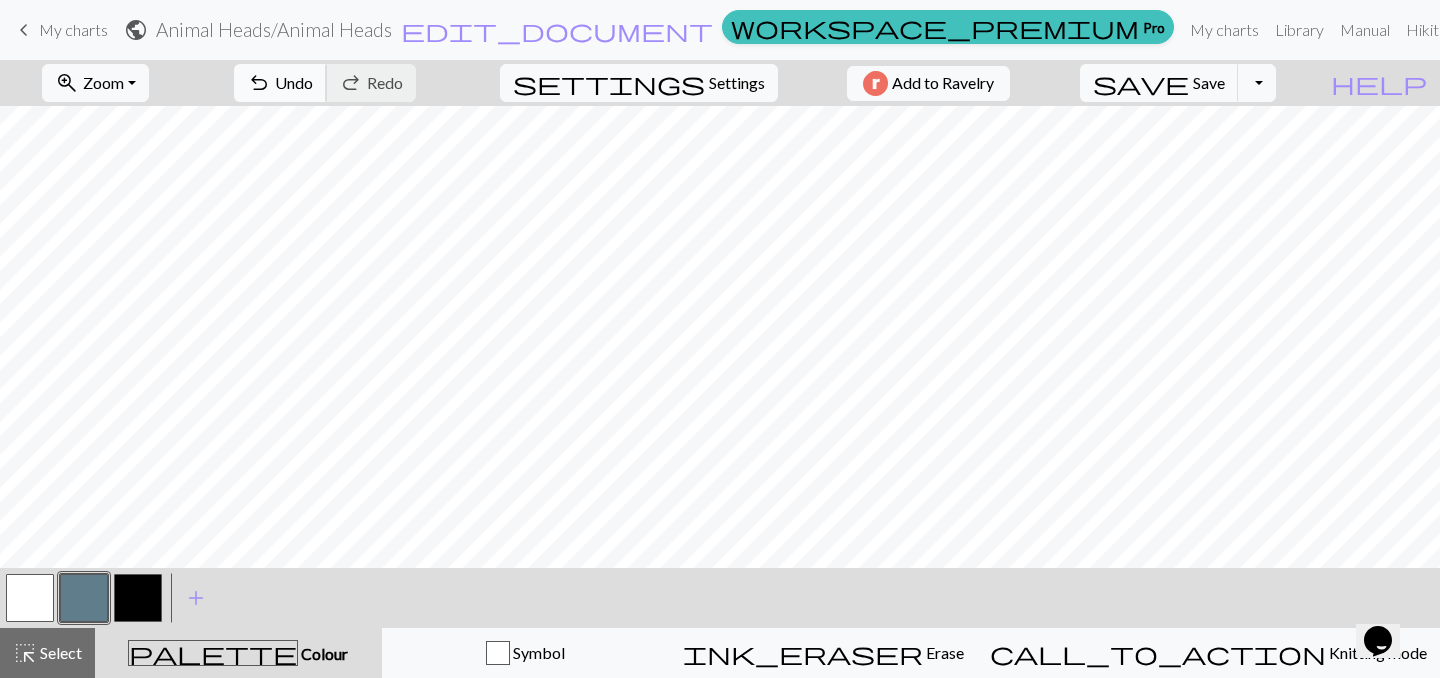 click on "Undo" at bounding box center [294, 82] 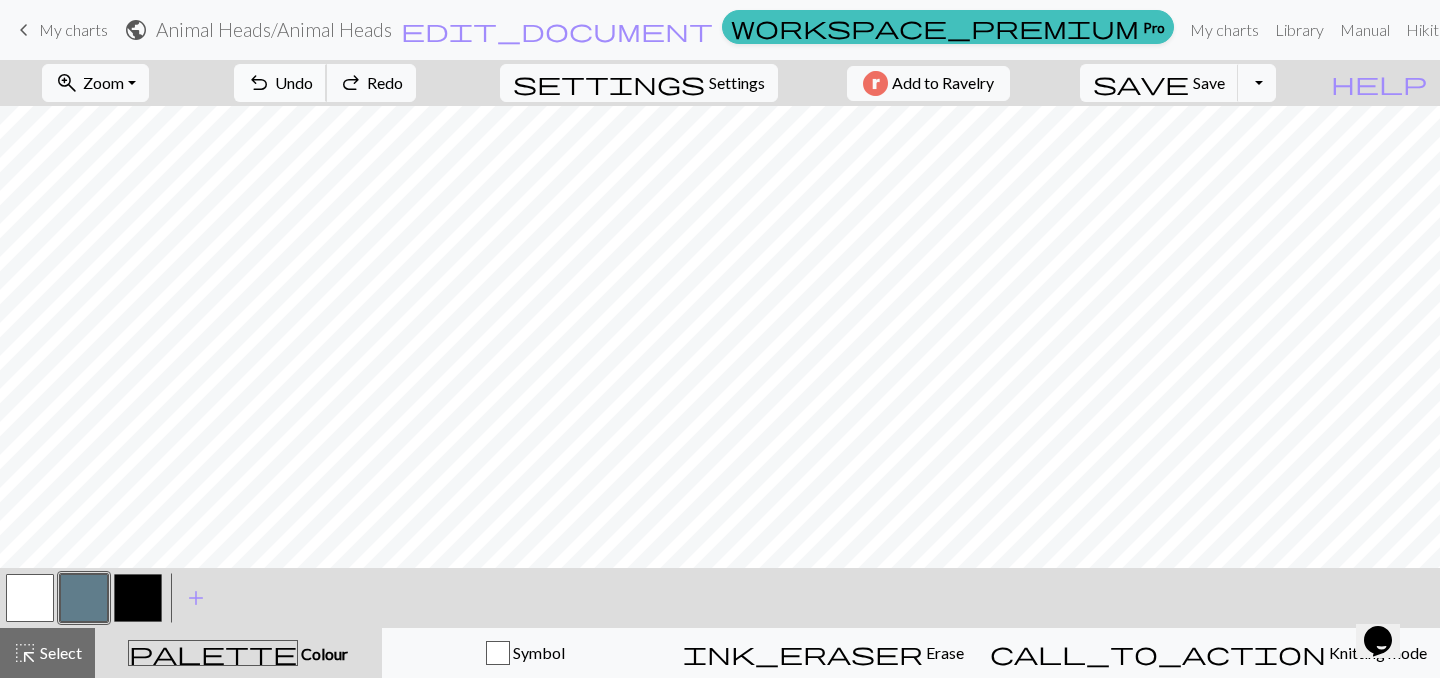 click on "Undo" at bounding box center (294, 82) 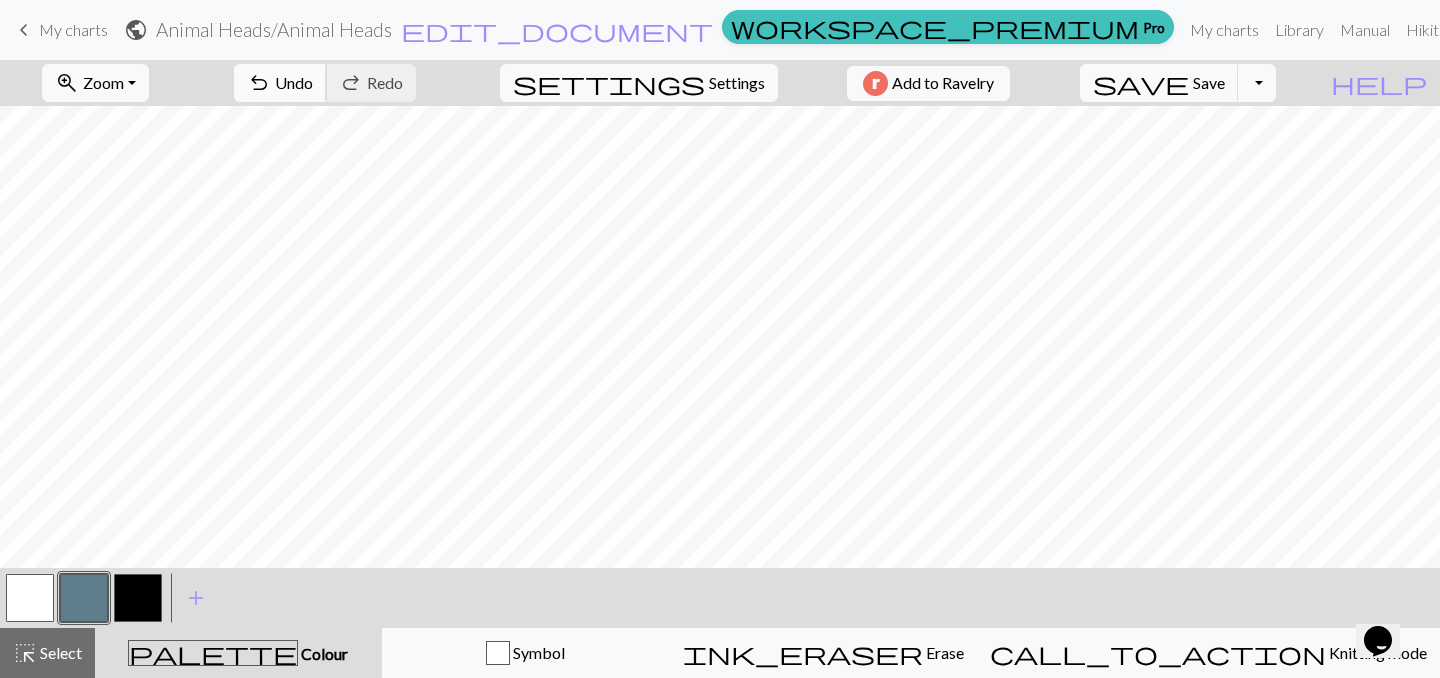 click on "Undo" at bounding box center (294, 82) 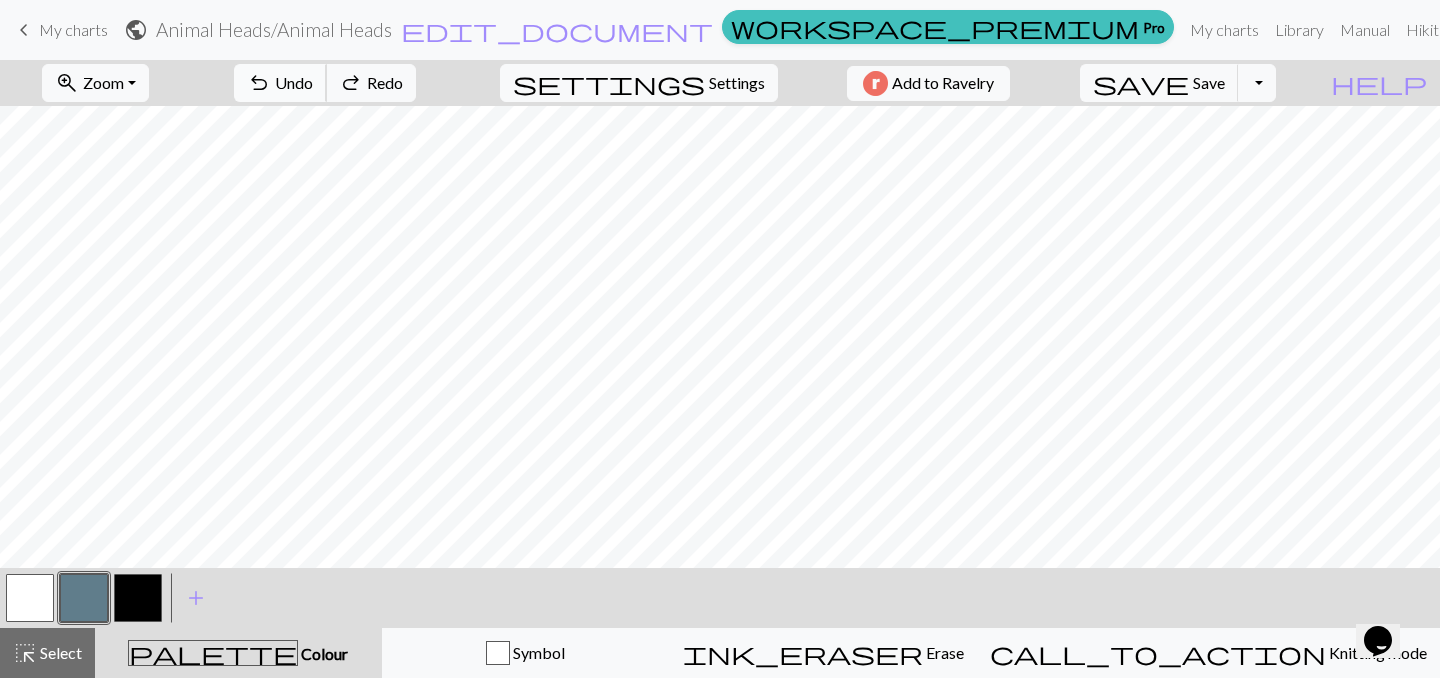 click on "Undo" at bounding box center [294, 82] 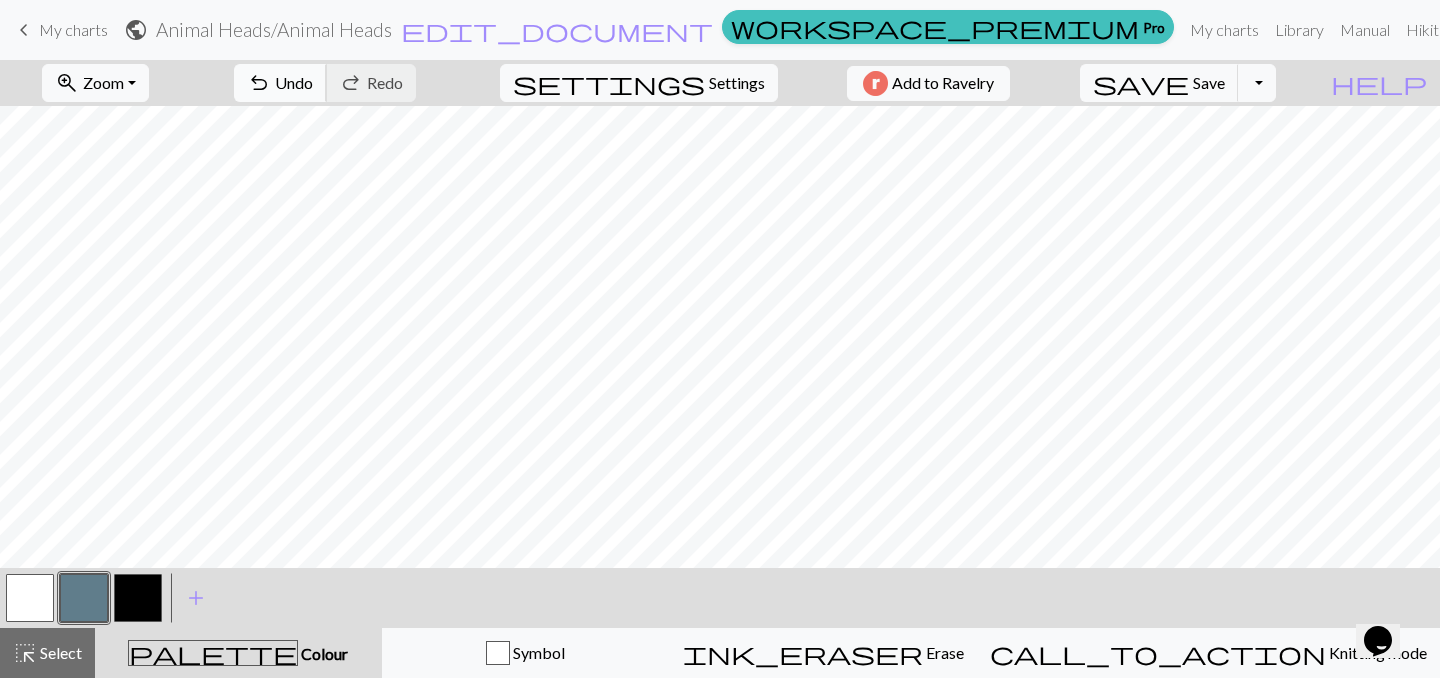 click on "undo Undo Undo" at bounding box center (280, 83) 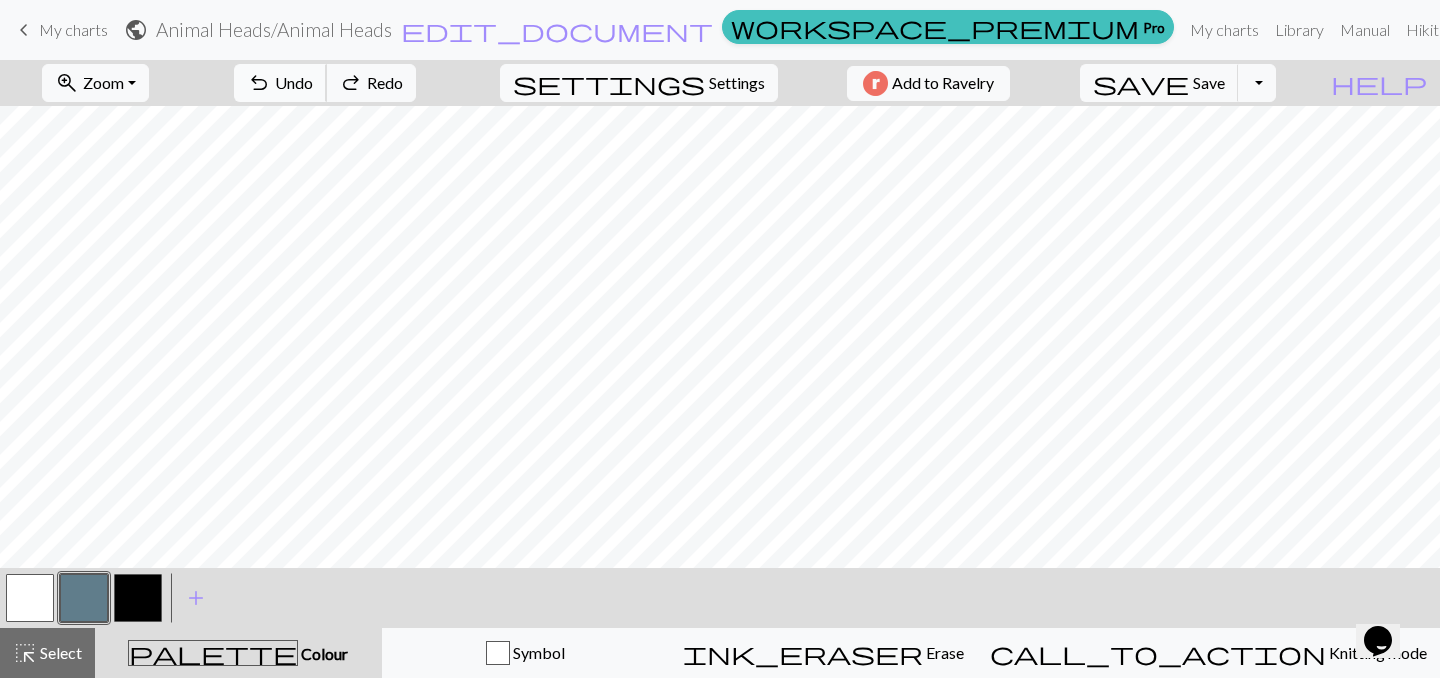 click on "undo Undo Undo" at bounding box center [280, 83] 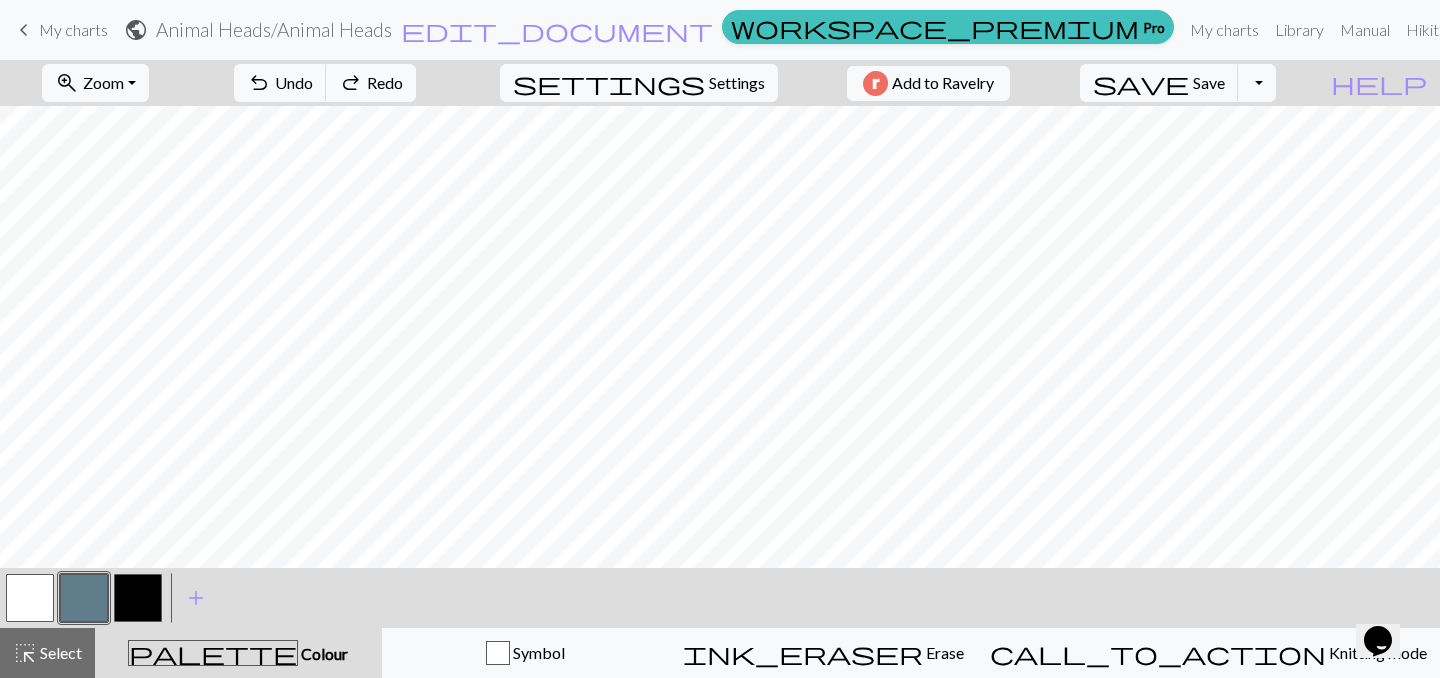 scroll, scrollTop: 0, scrollLeft: 0, axis: both 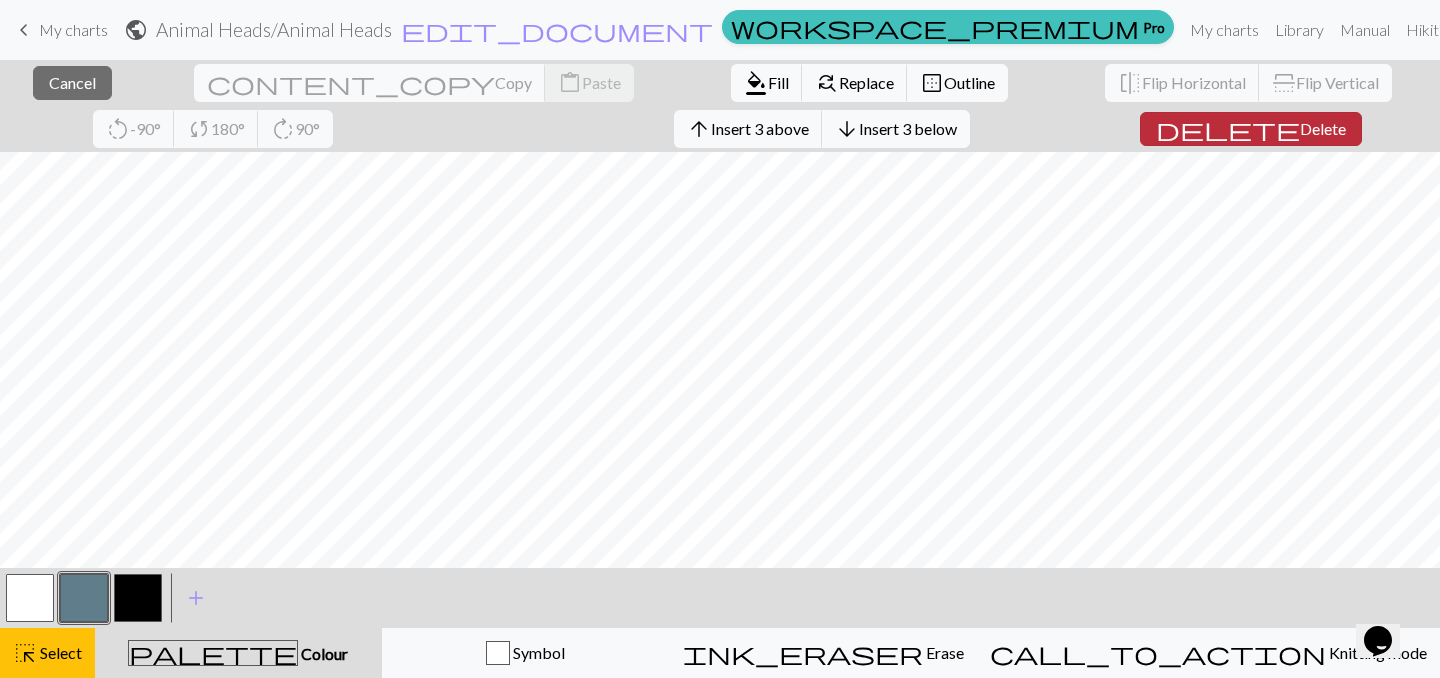 click on "Delete" at bounding box center (1323, 128) 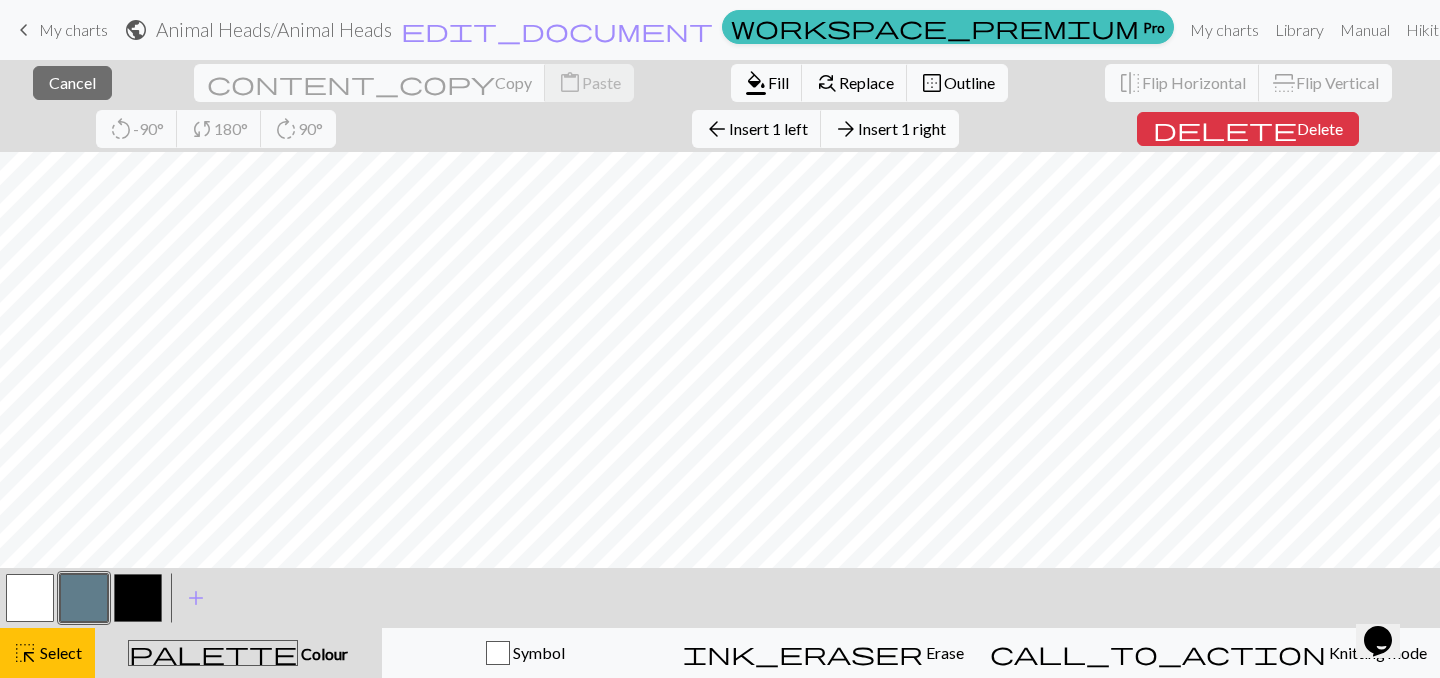 click on "Insert 1 right" at bounding box center (902, 128) 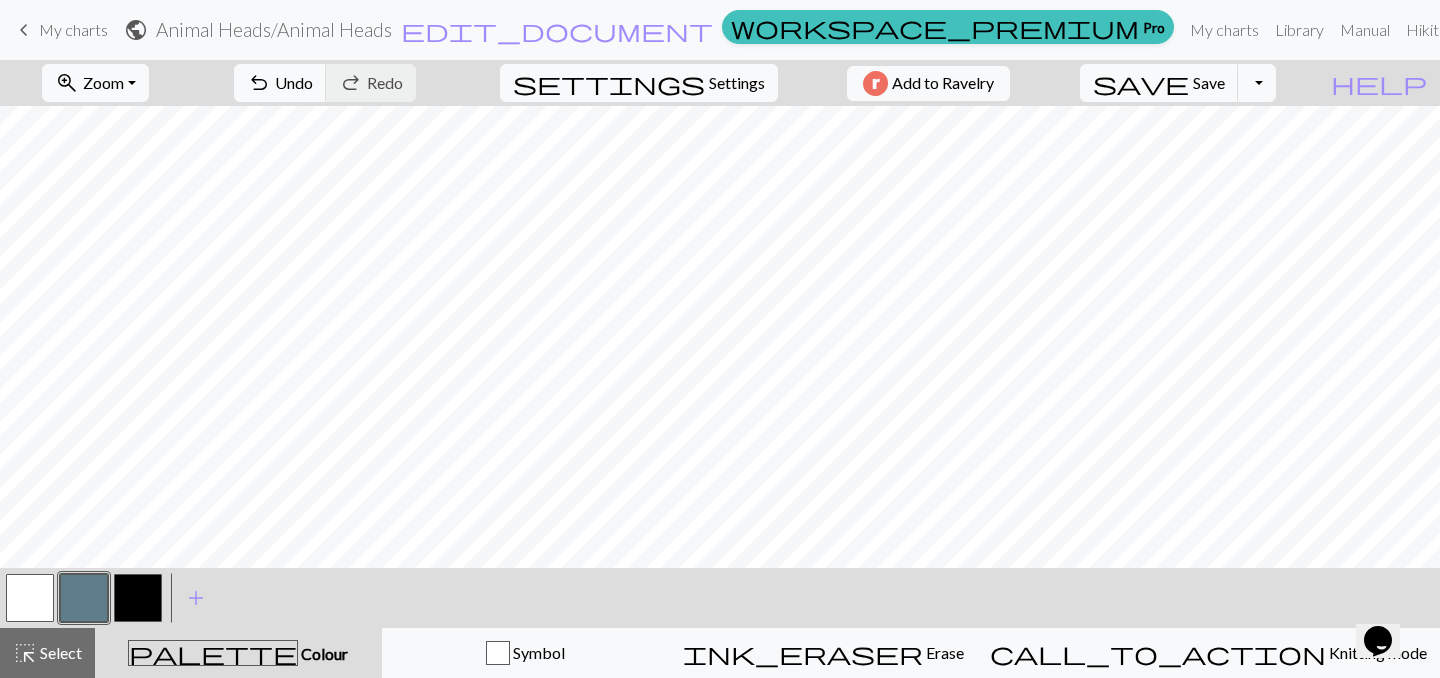 click at bounding box center (30, 598) 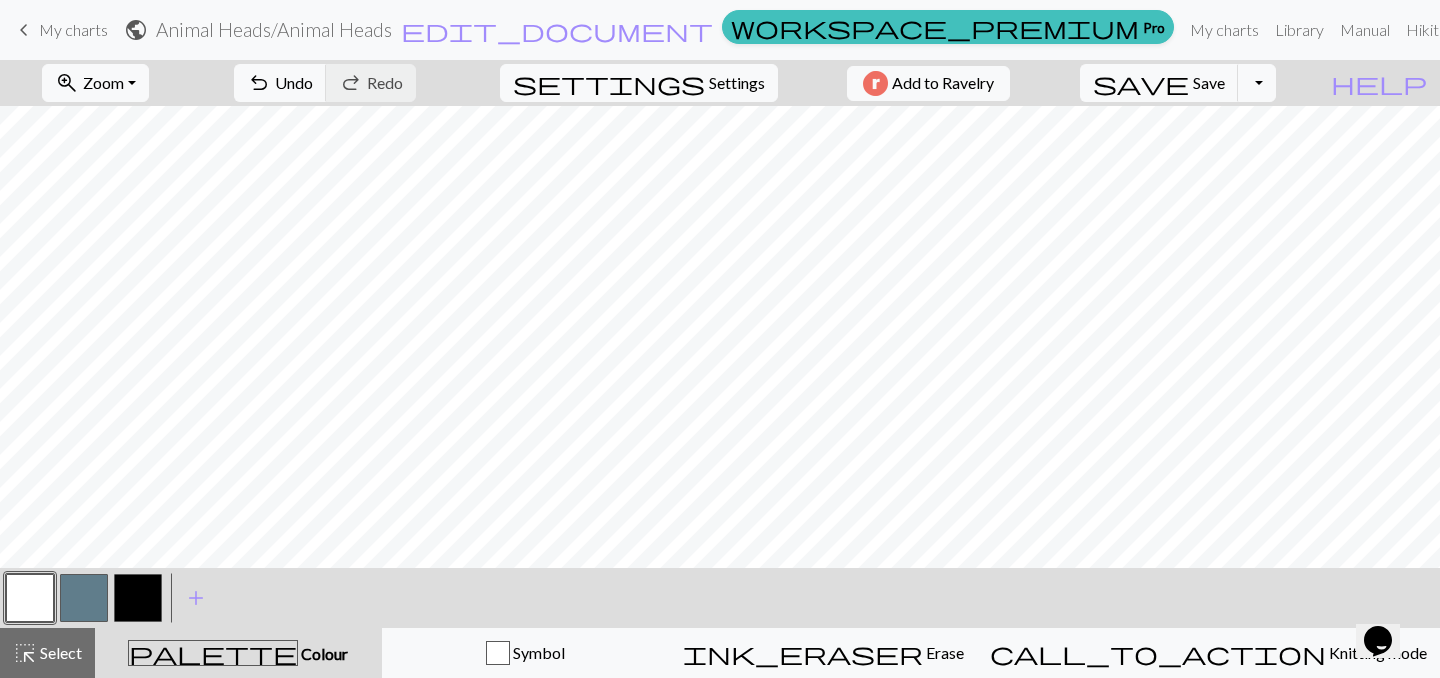 click at bounding box center [138, 598] 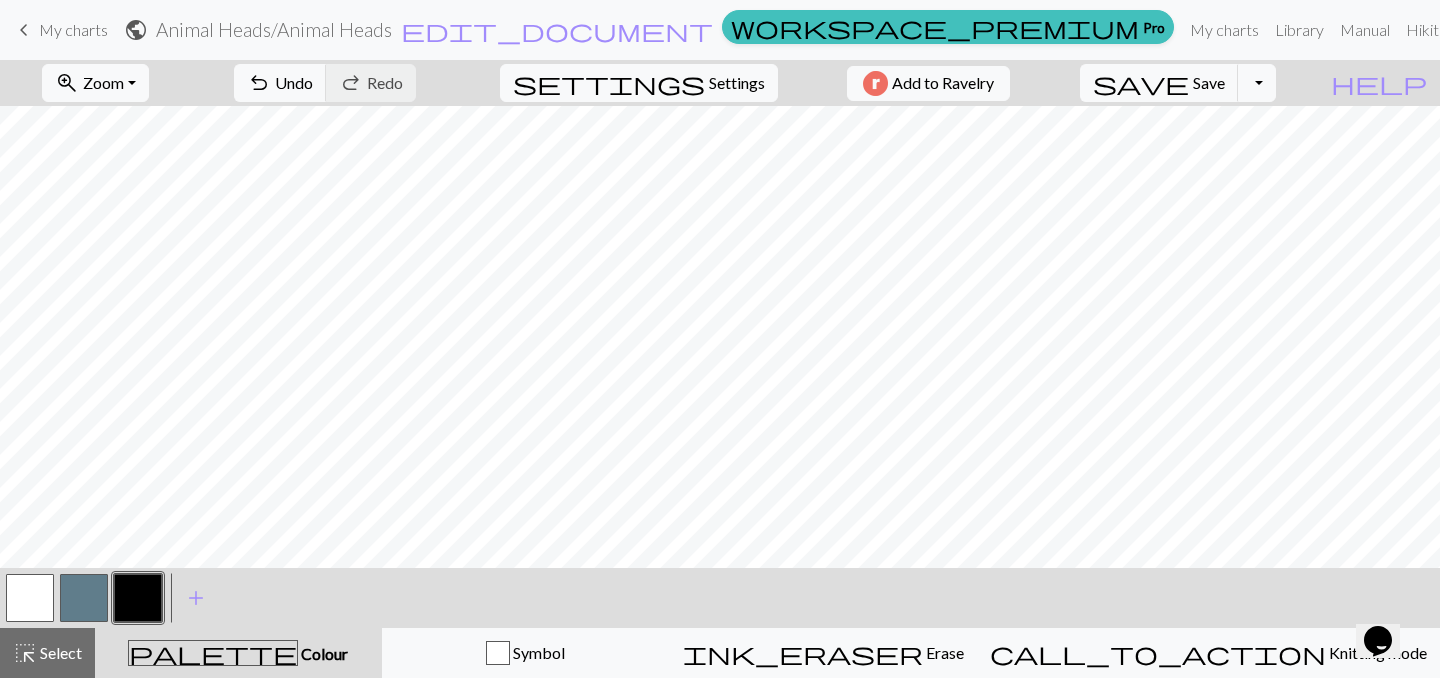 click at bounding box center (84, 598) 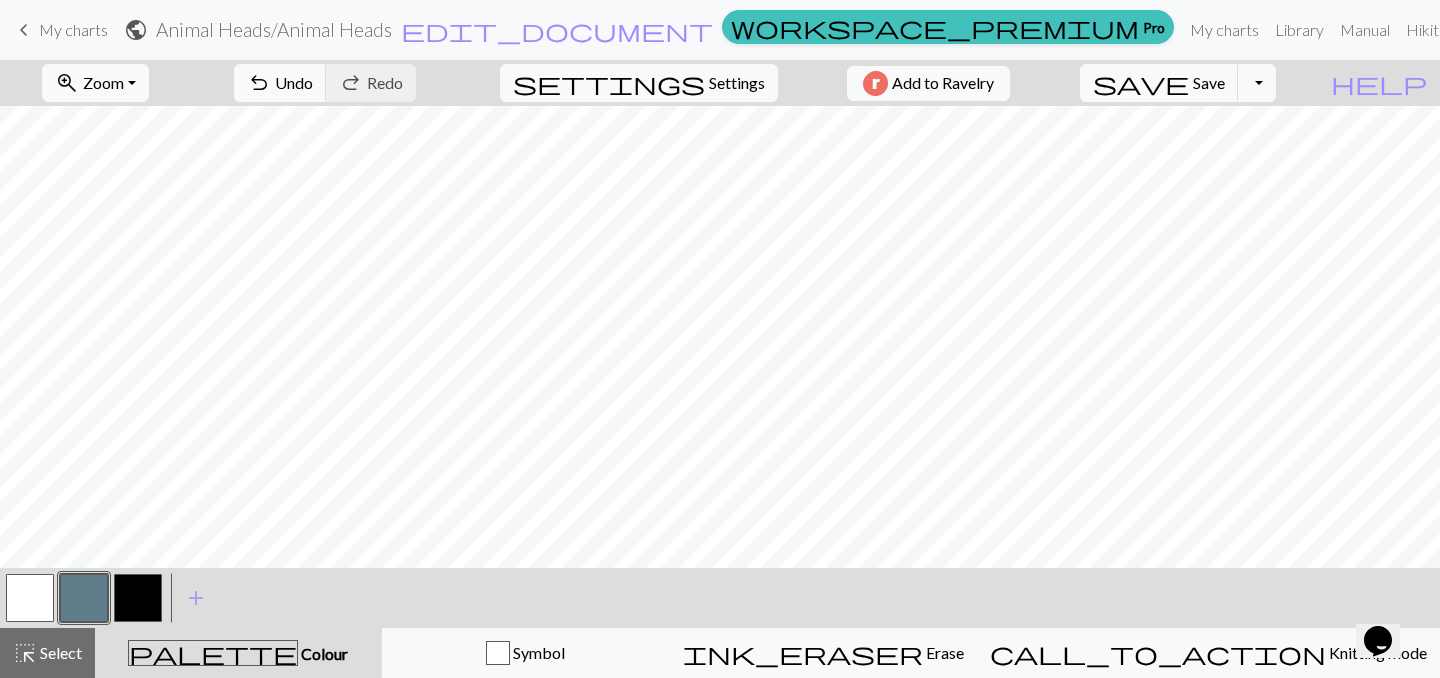 click at bounding box center [30, 598] 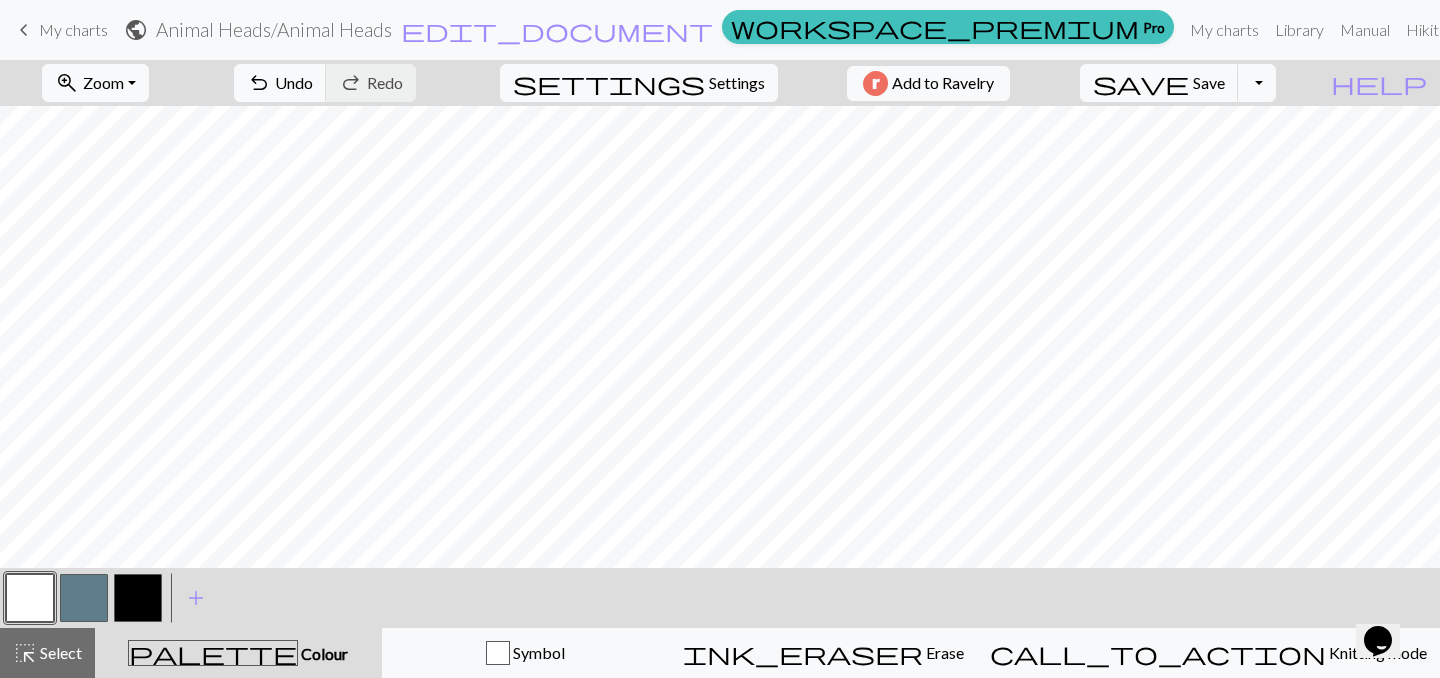 click at bounding box center (138, 598) 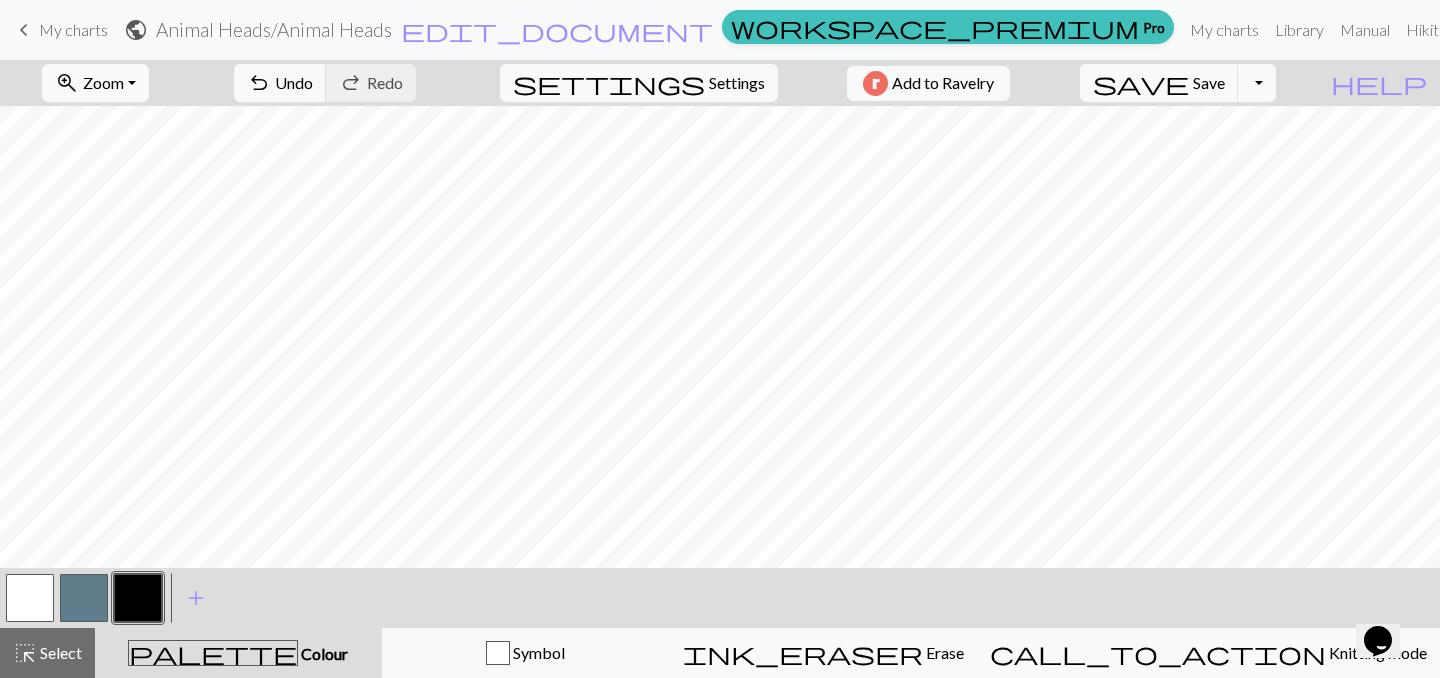 click at bounding box center (84, 598) 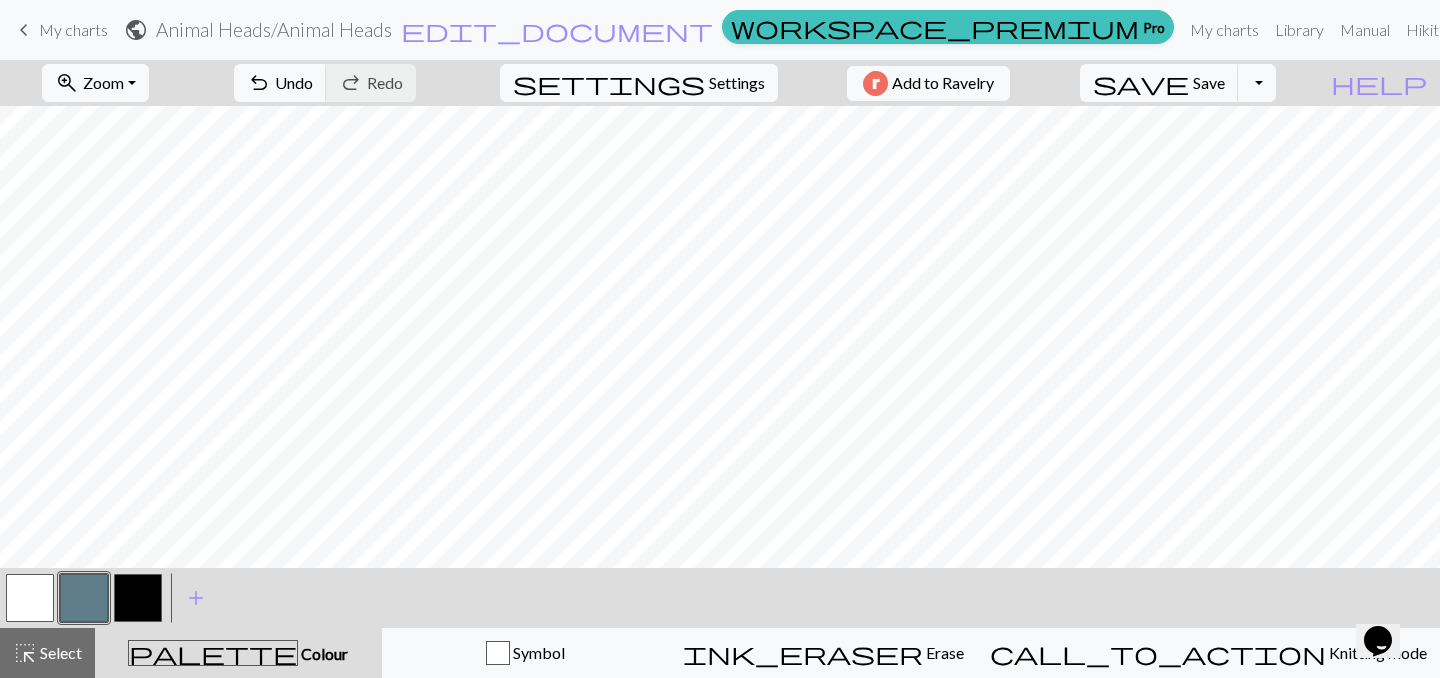 click at bounding box center (138, 598) 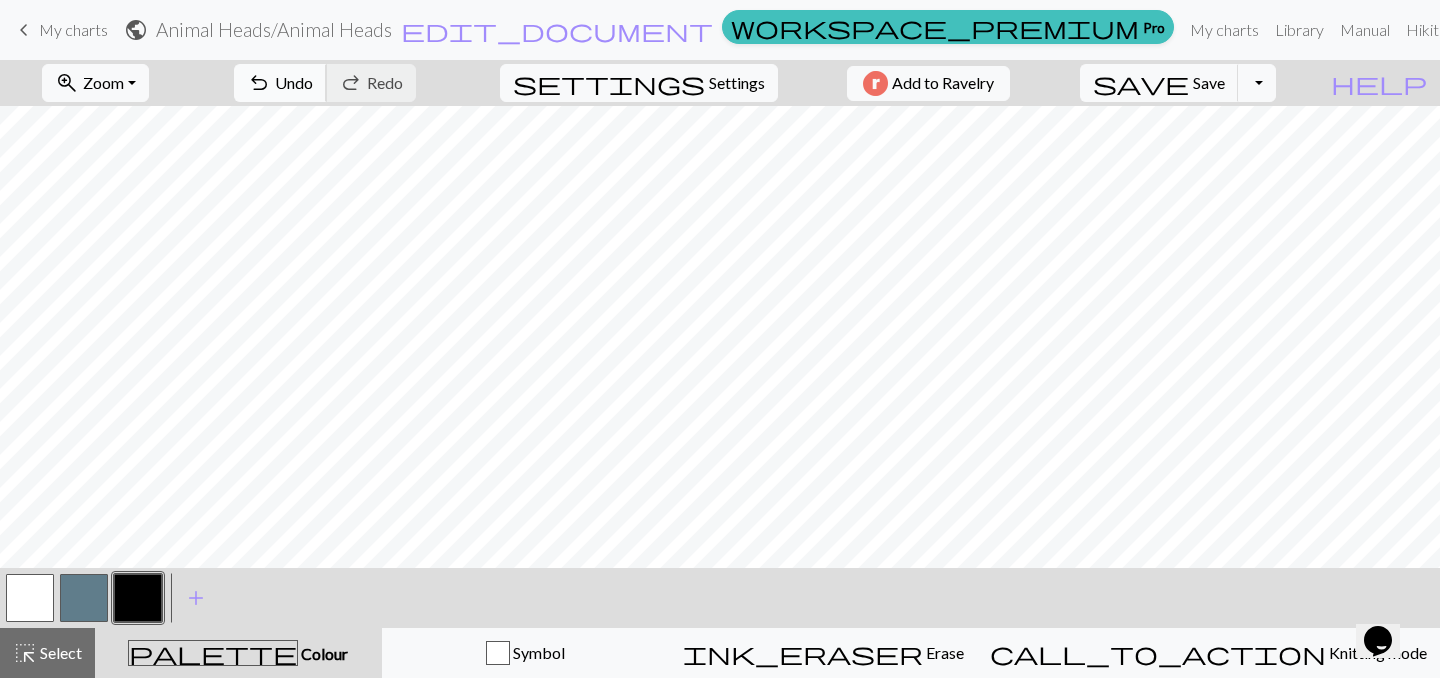 click on "undo Undo Undo" at bounding box center (280, 83) 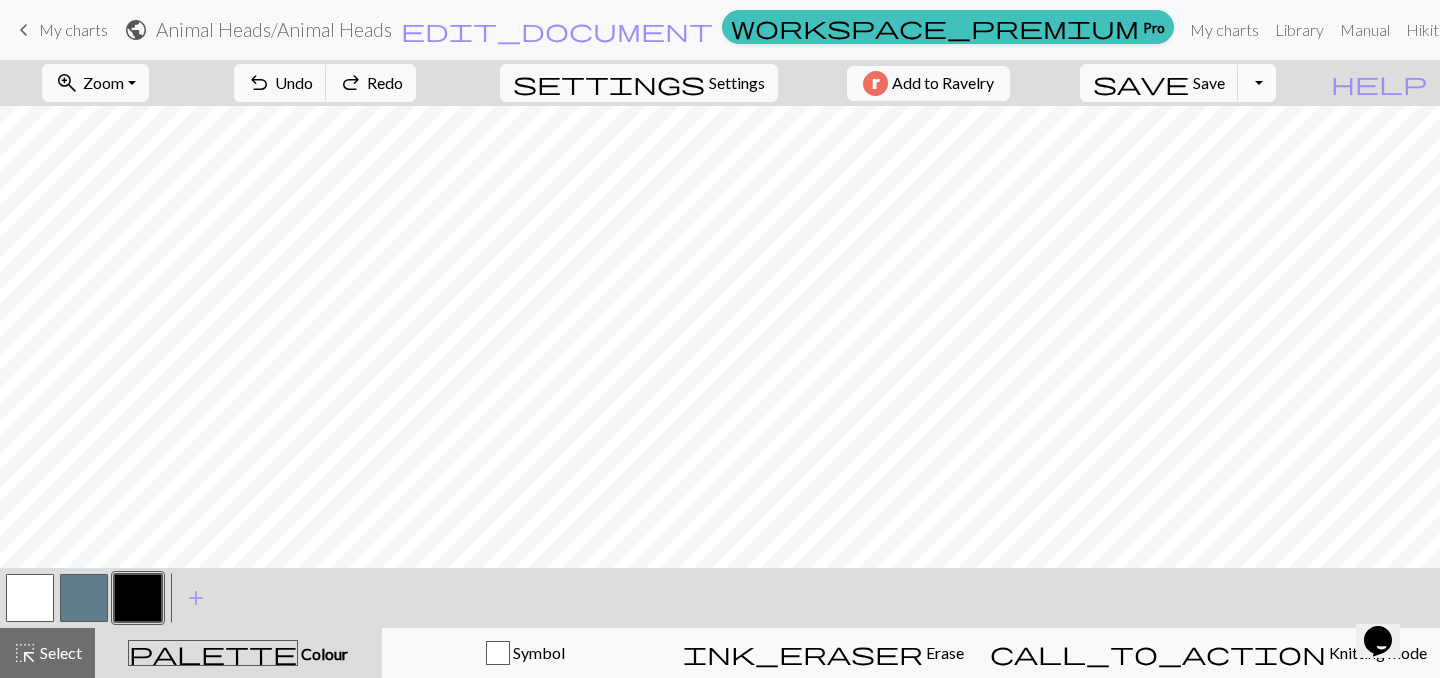 click on "Toggle Dropdown" at bounding box center [1257, 83] 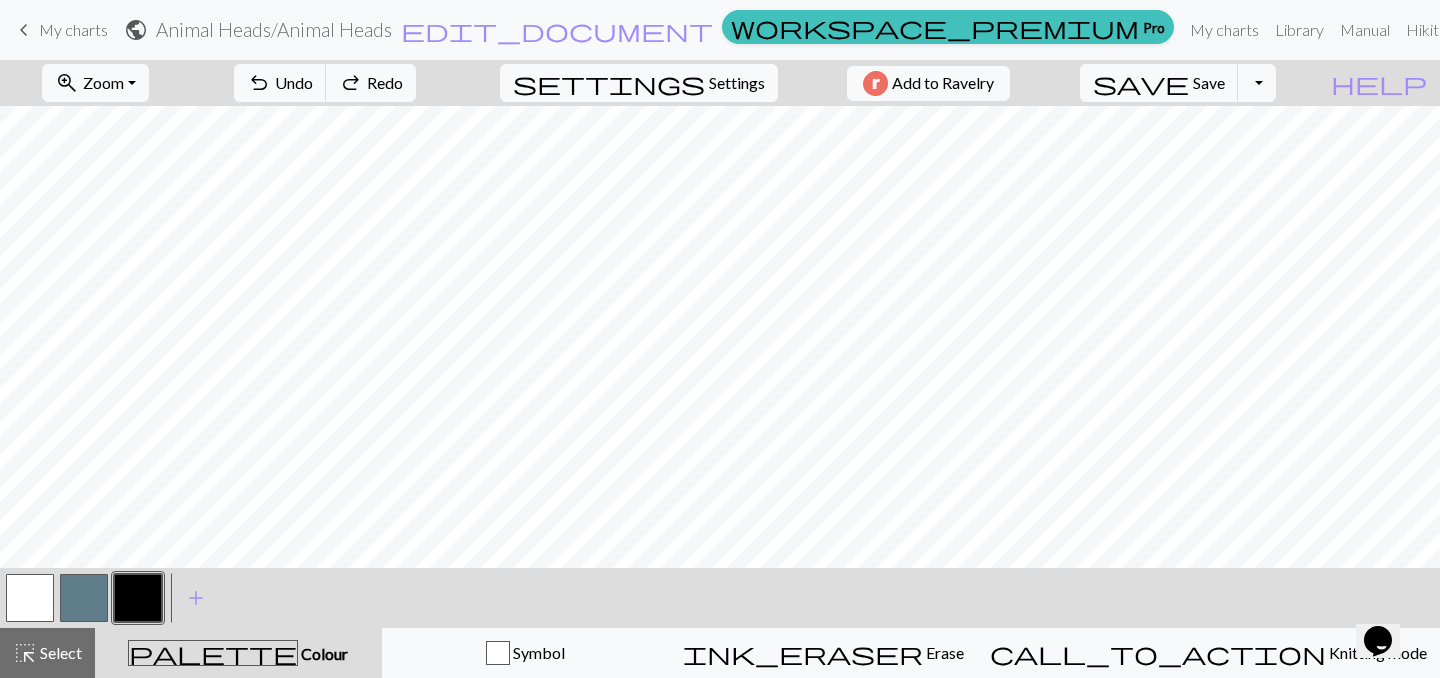 click on "My charts" at bounding box center [73, 29] 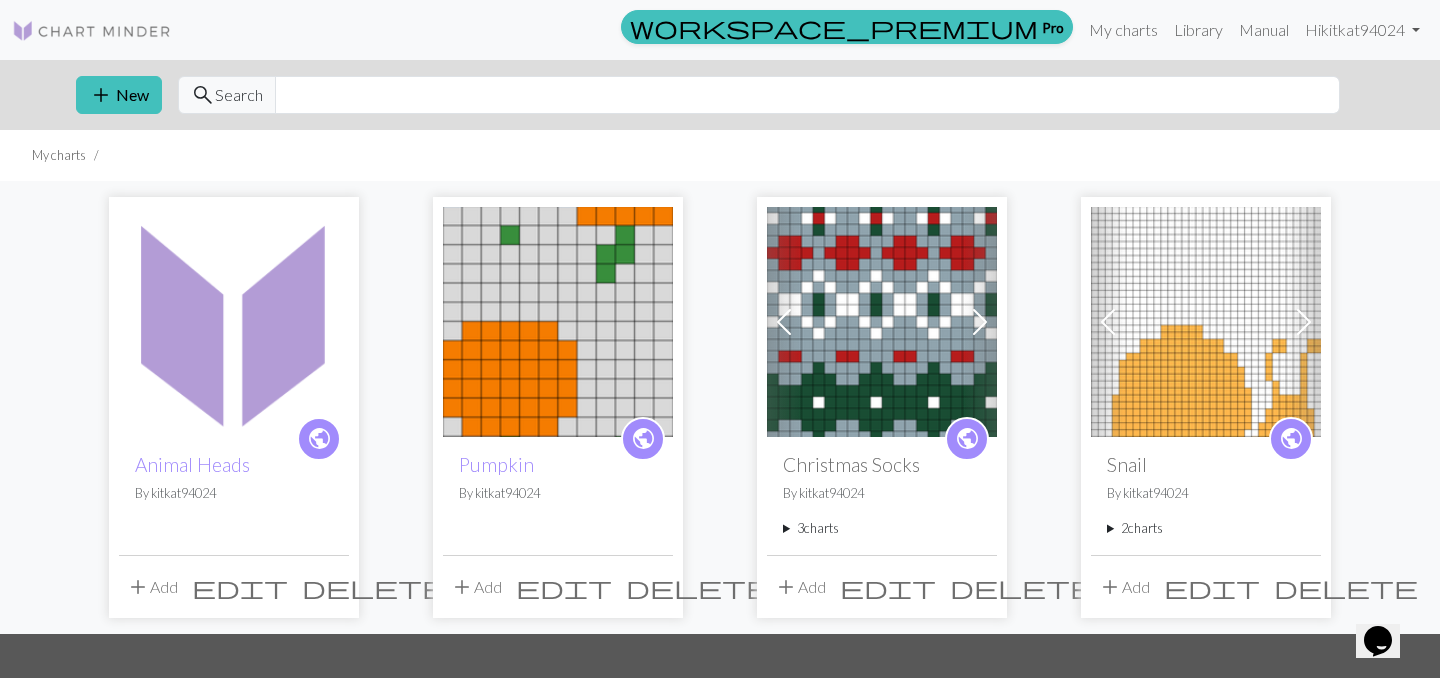 click on "delete" at bounding box center [374, 587] 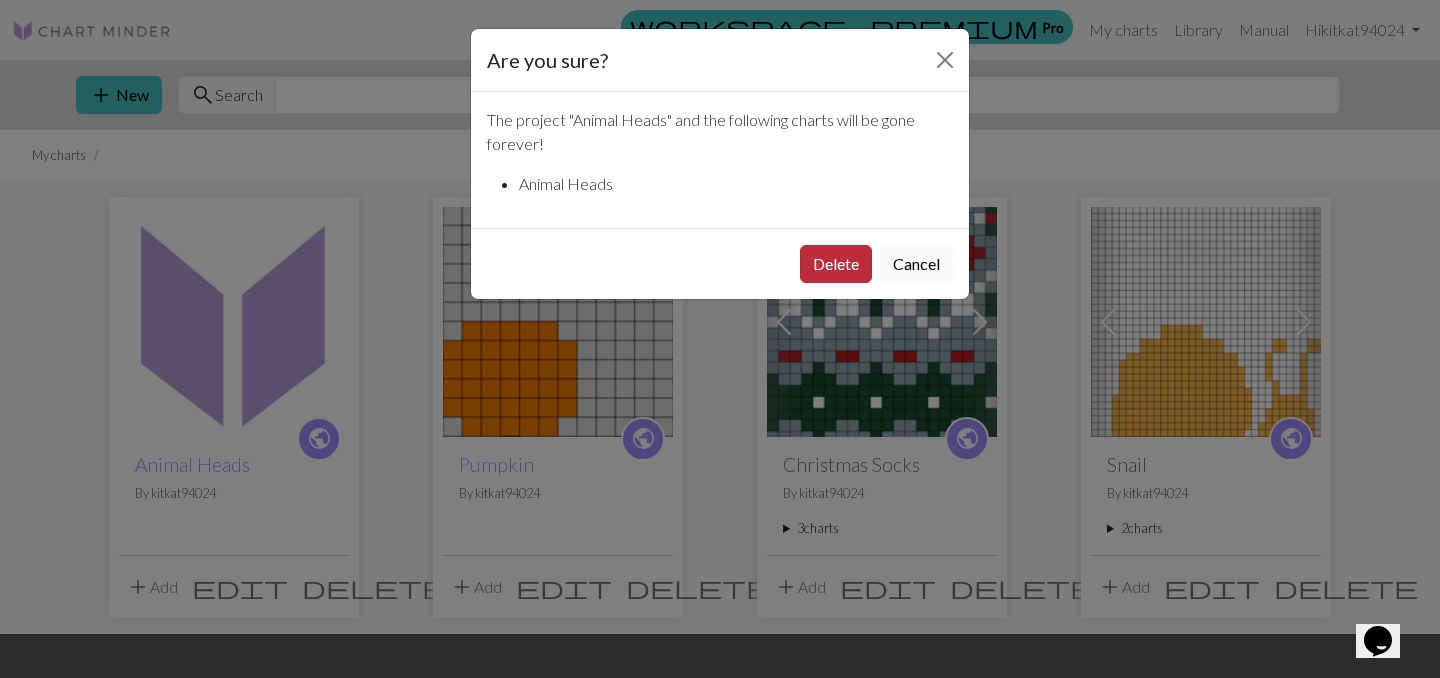 click on "Delete" at bounding box center (836, 264) 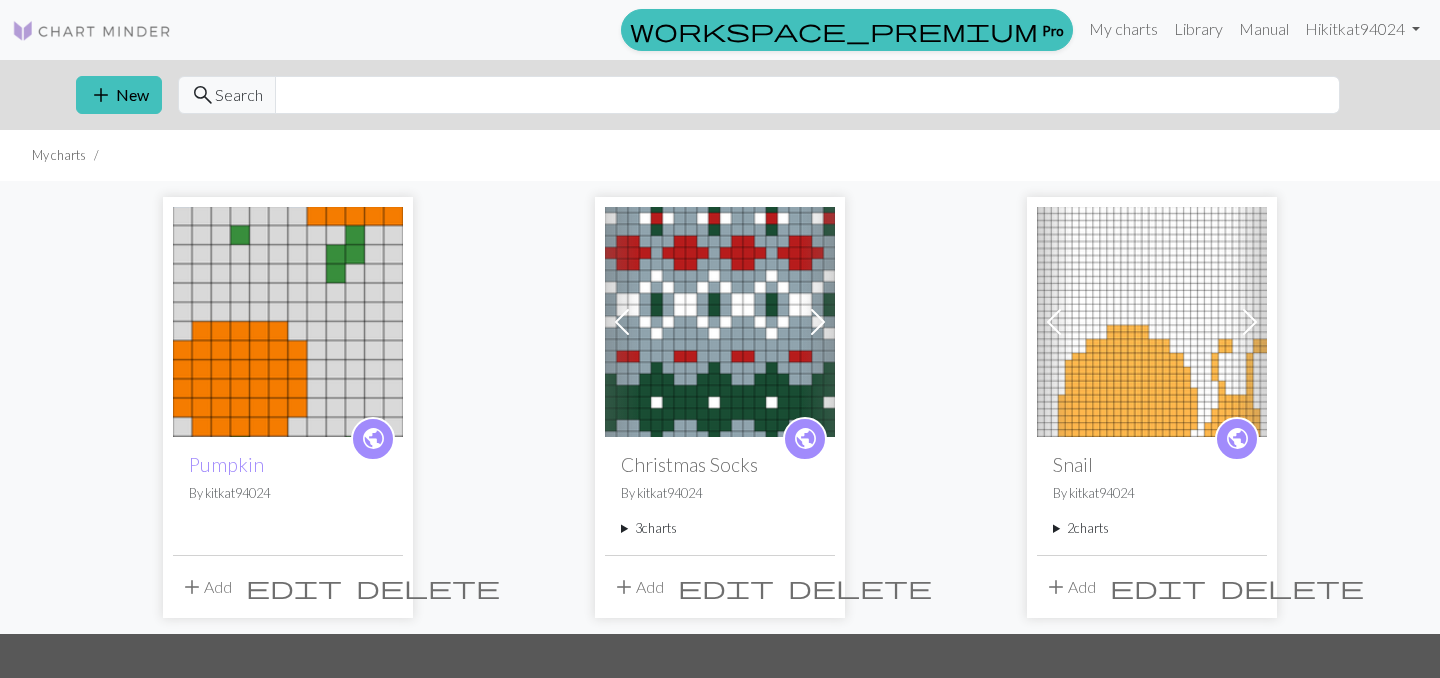 scroll, scrollTop: 0, scrollLeft: 0, axis: both 